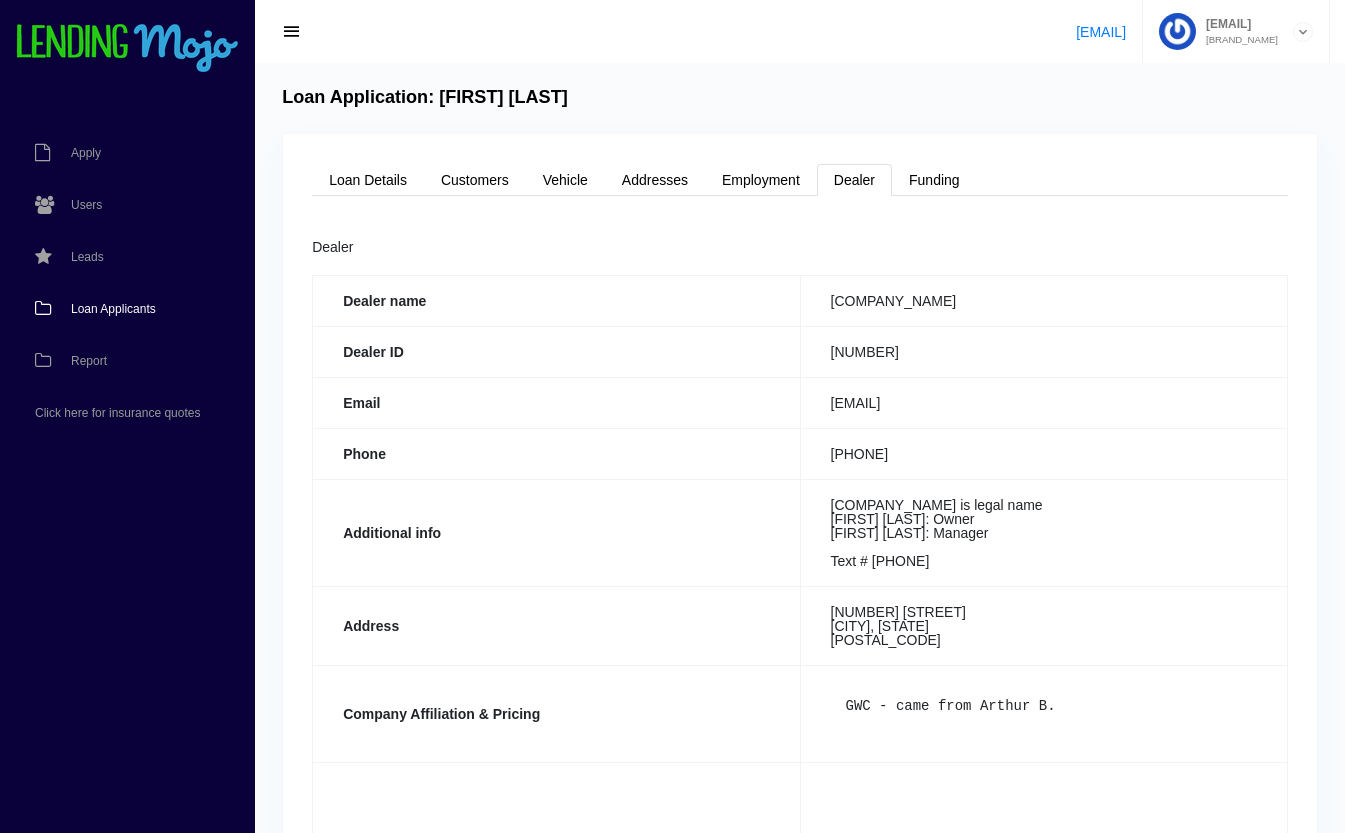 scroll, scrollTop: 0, scrollLeft: 0, axis: both 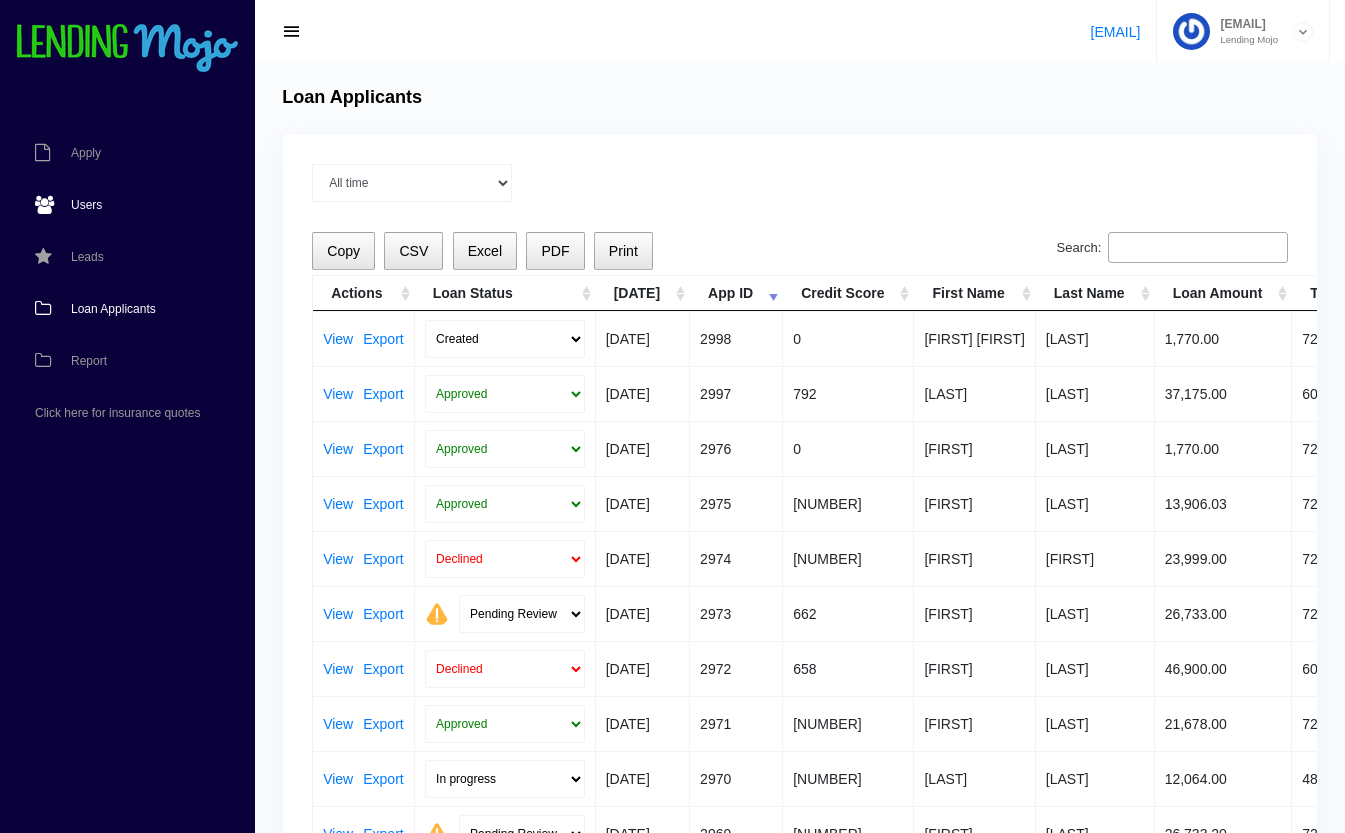 click on "Users" at bounding box center [86, 205] 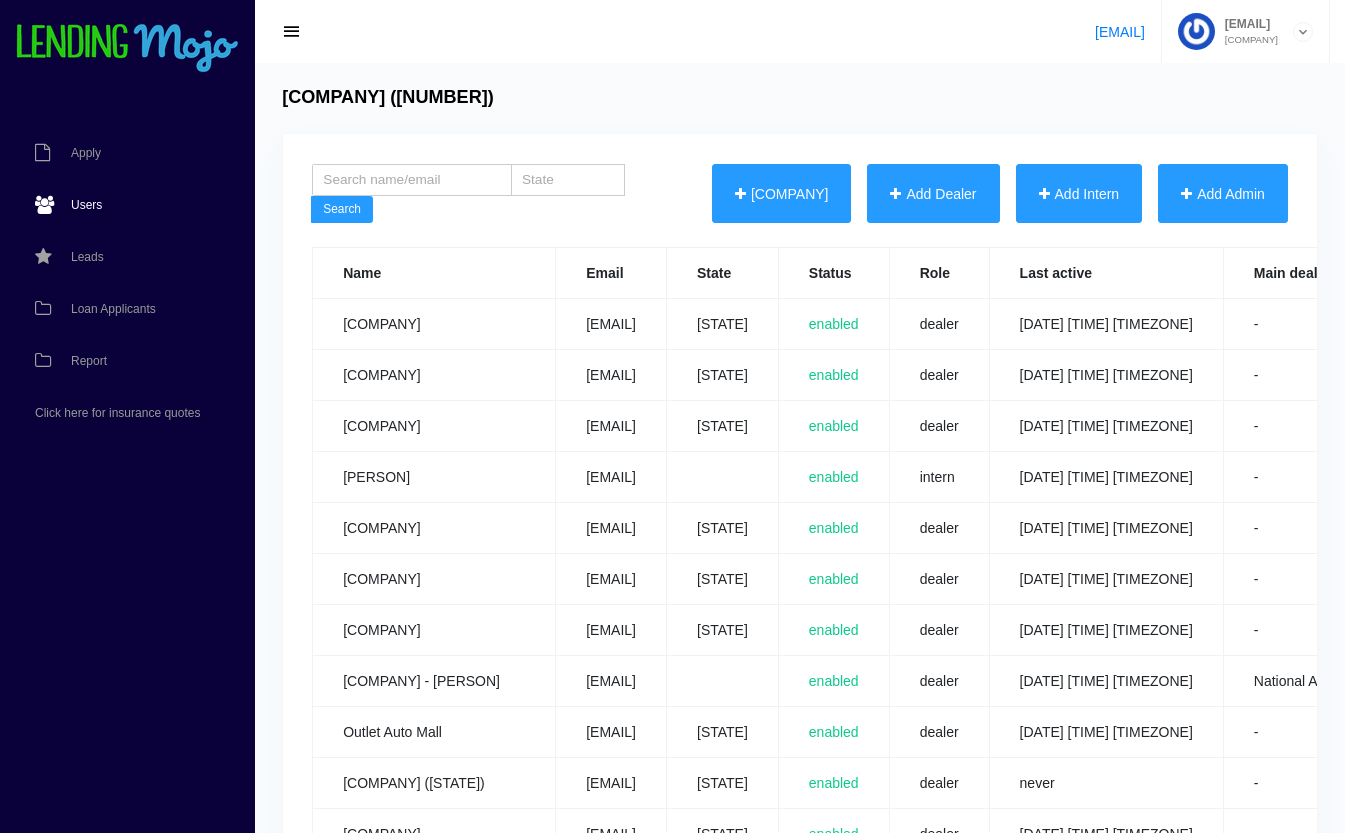 scroll, scrollTop: 0, scrollLeft: 0, axis: both 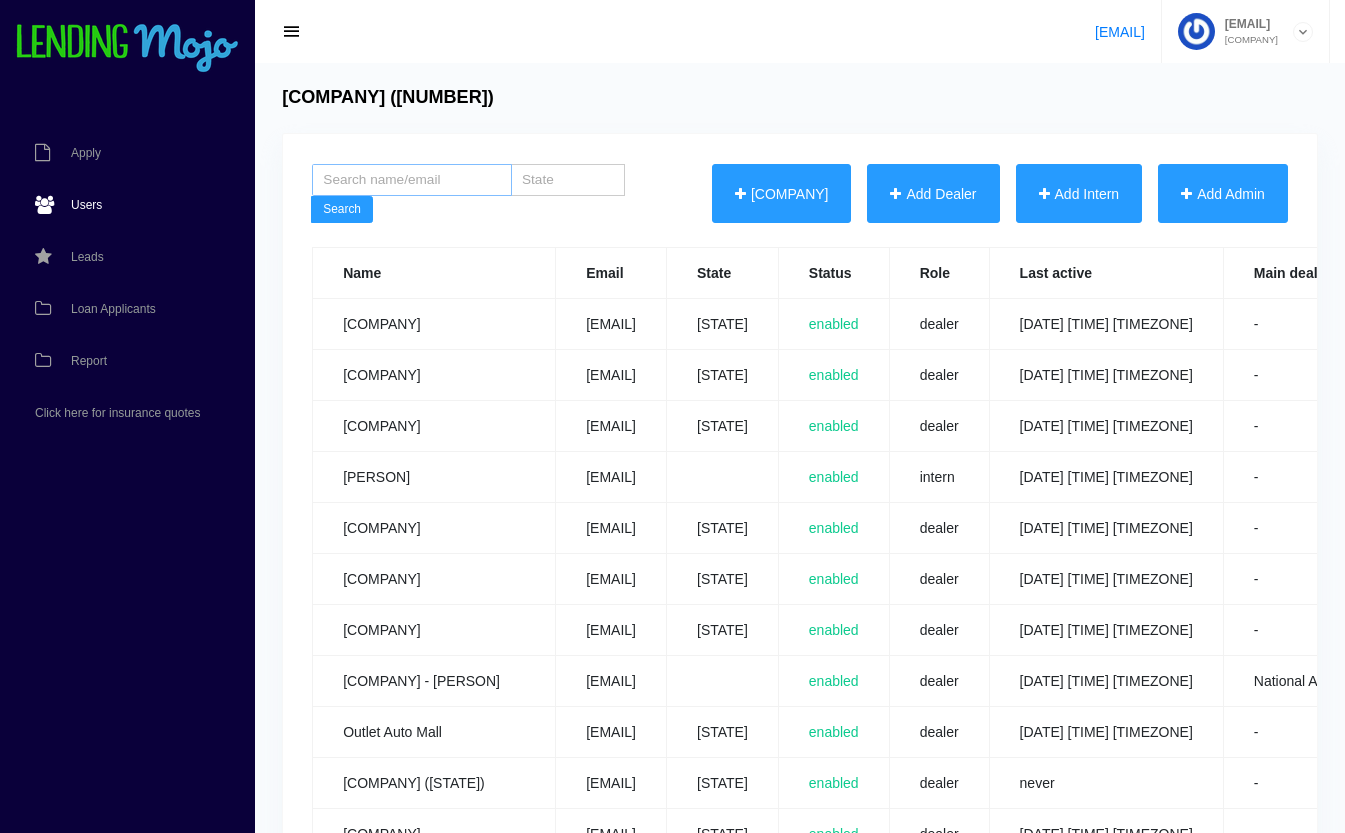 click at bounding box center [412, 180] 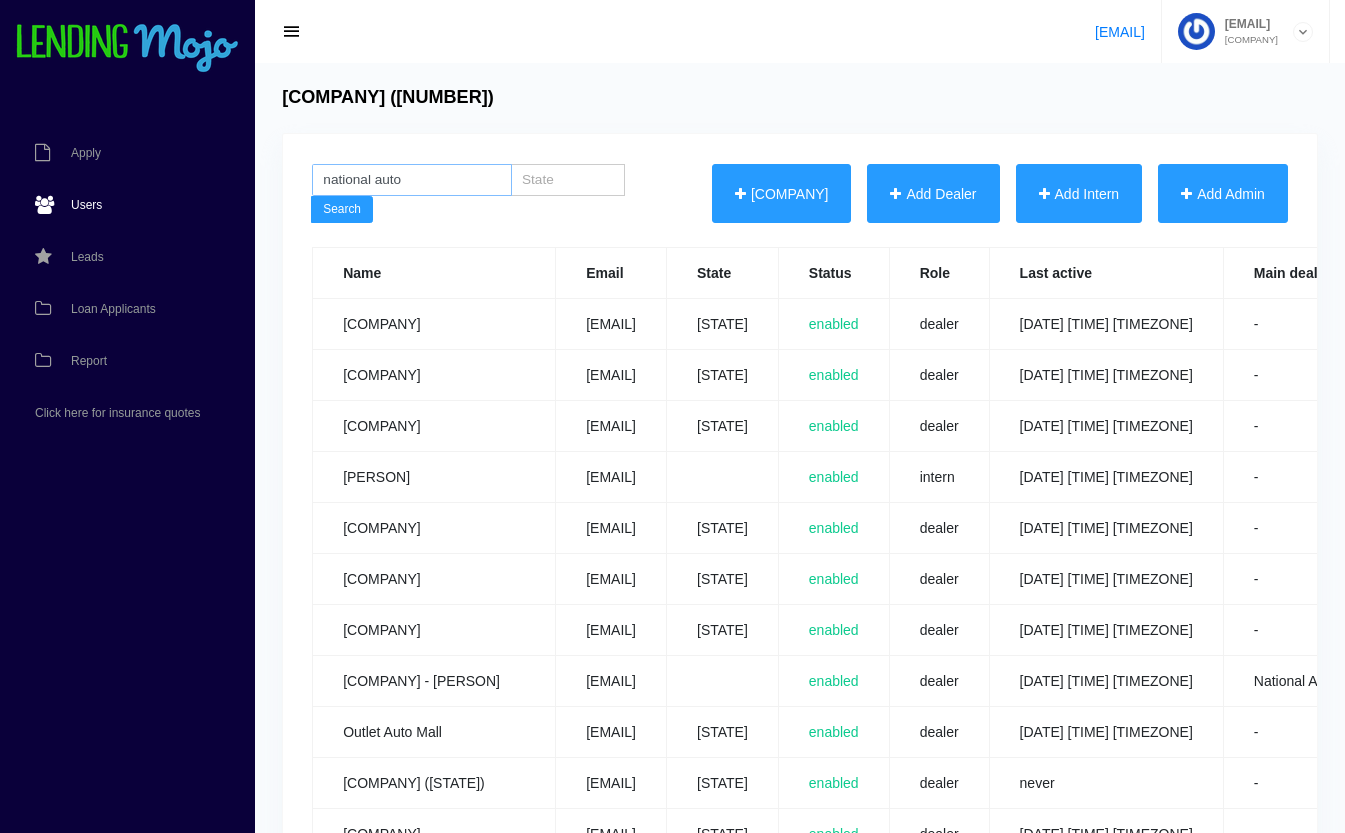 type on "national auto" 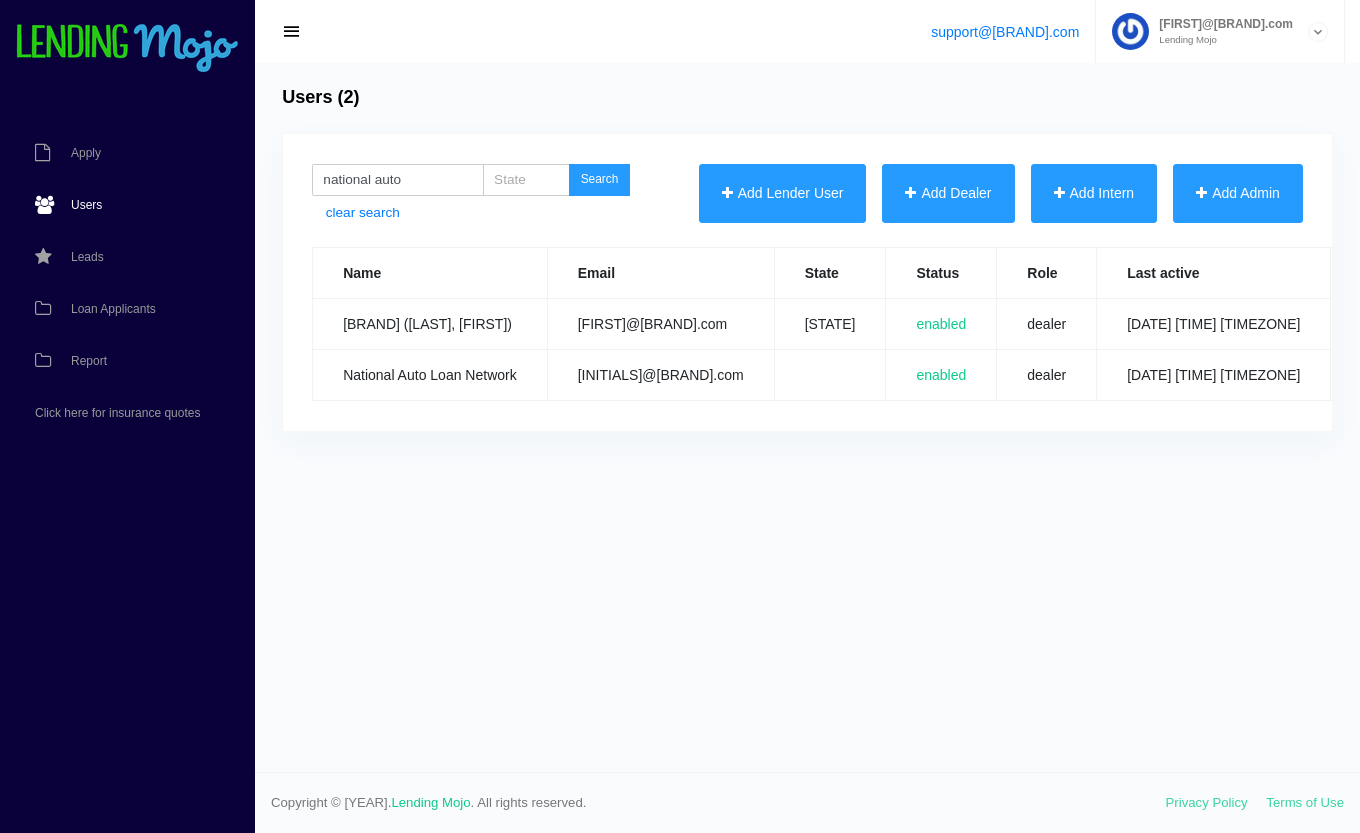 scroll, scrollTop: 0, scrollLeft: 0, axis: both 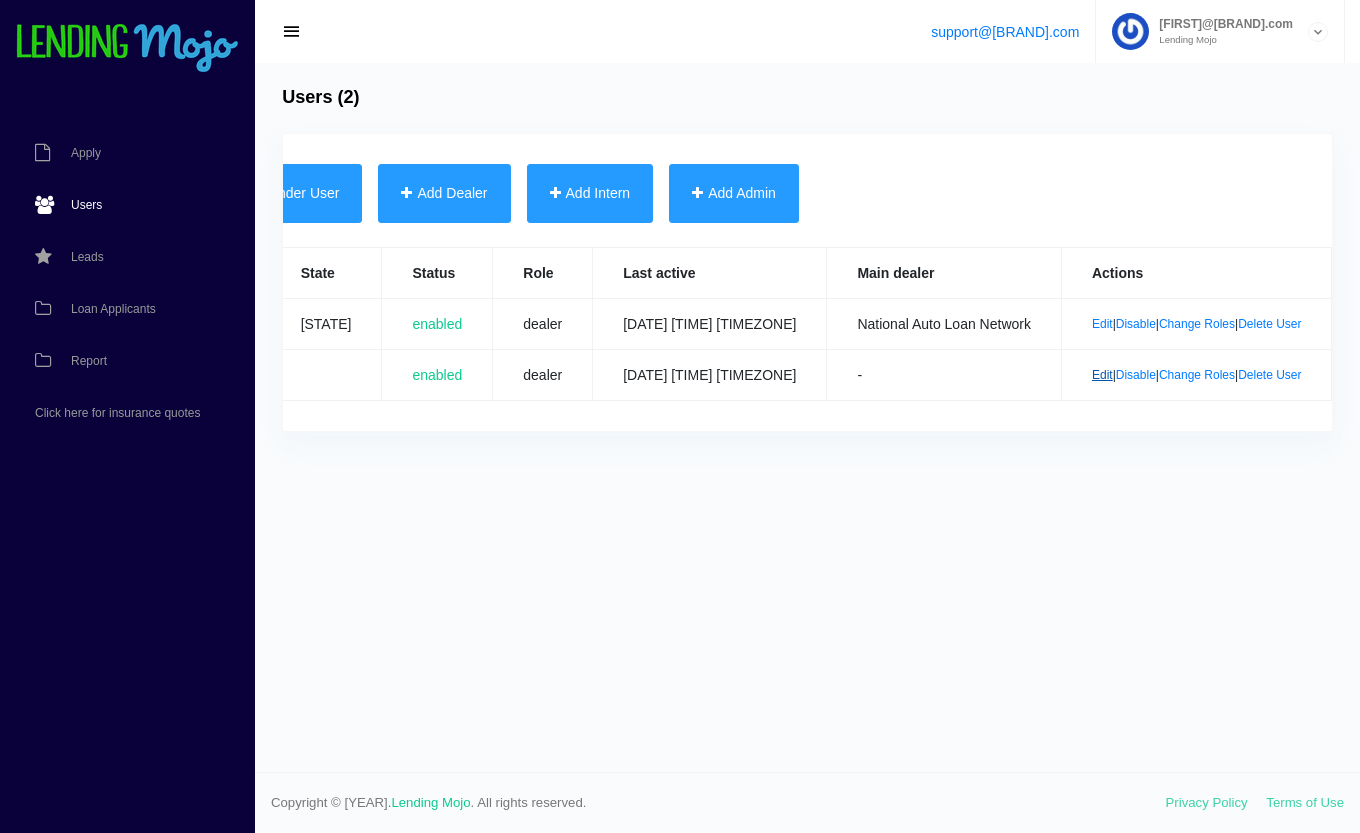 click on "Edit" at bounding box center (1102, 375) 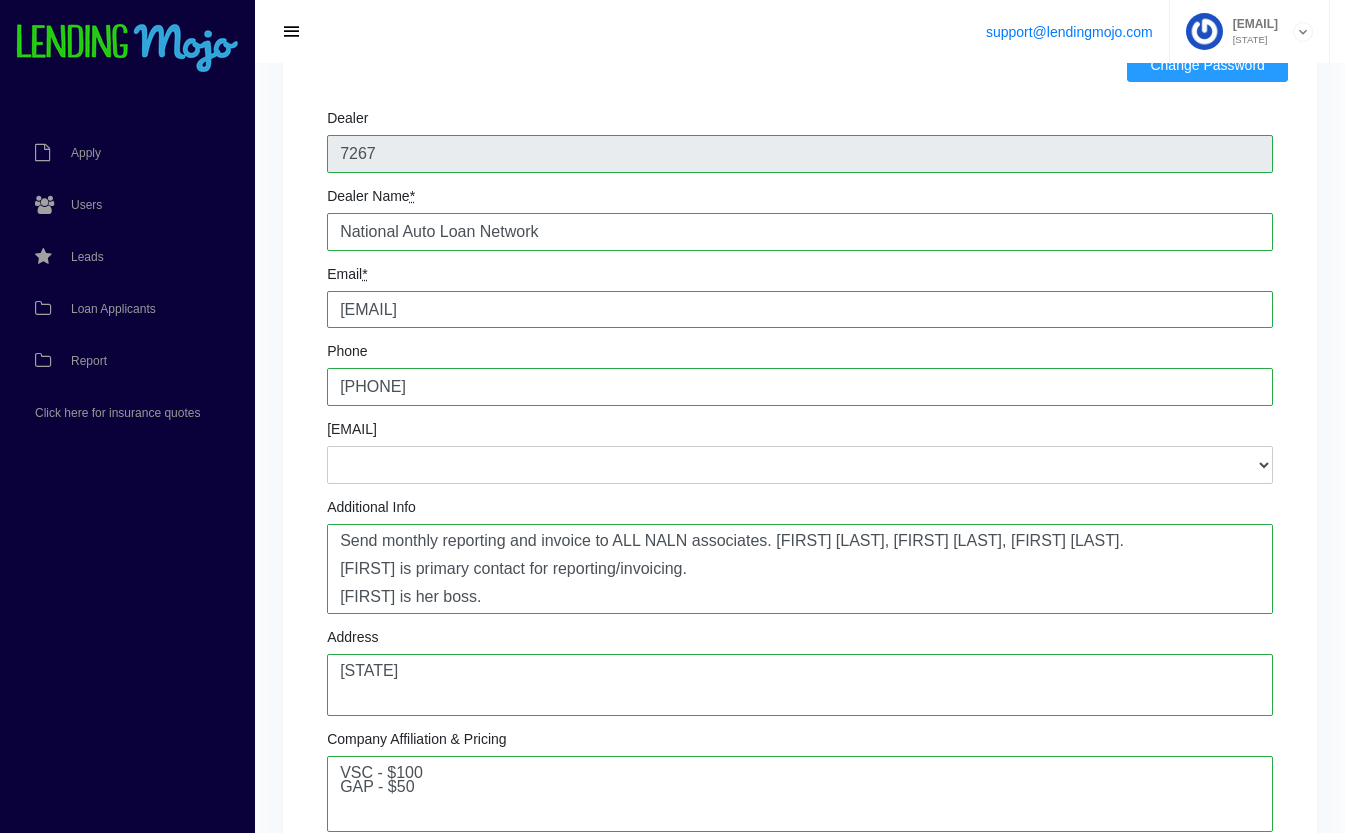 scroll, scrollTop: 0, scrollLeft: 0, axis: both 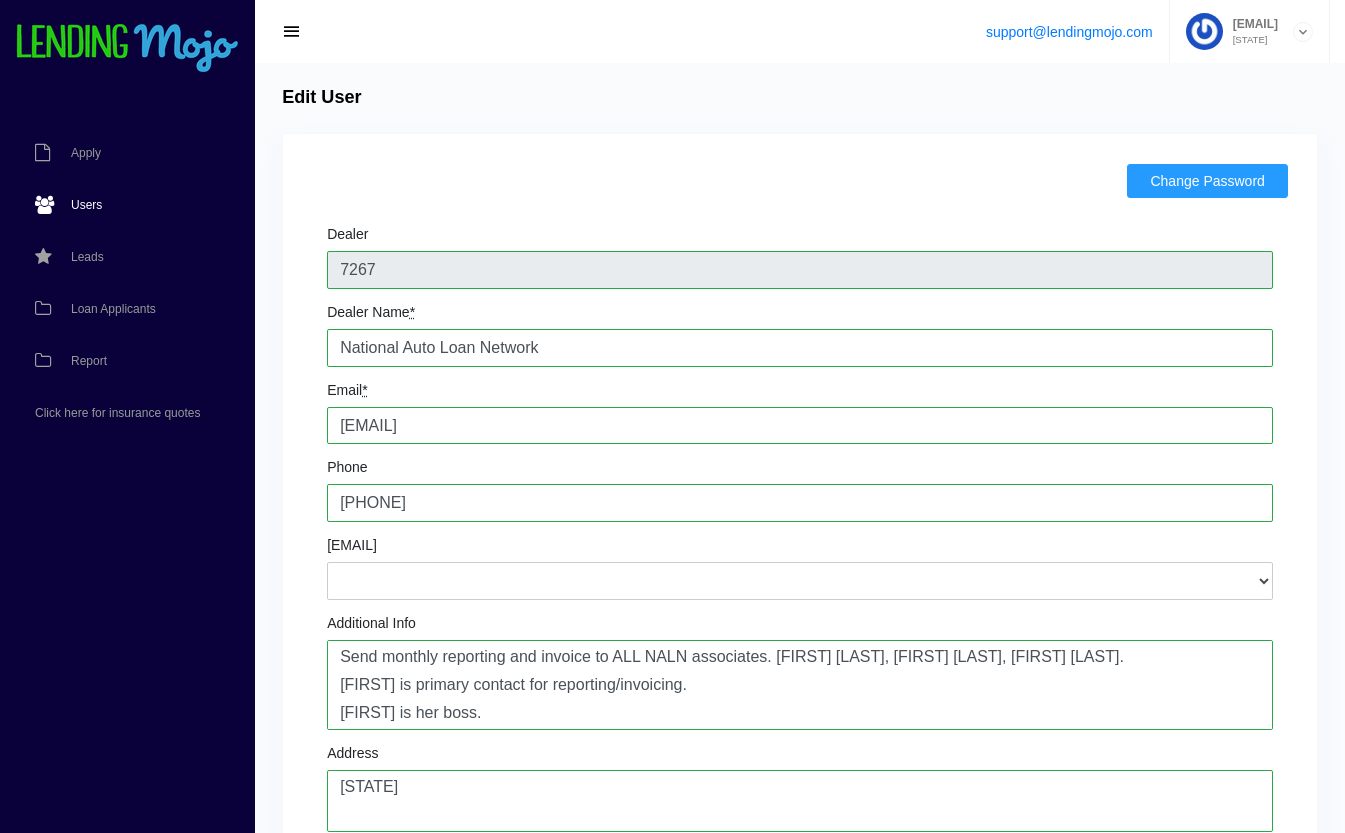 click on "Users" at bounding box center [117, 205] 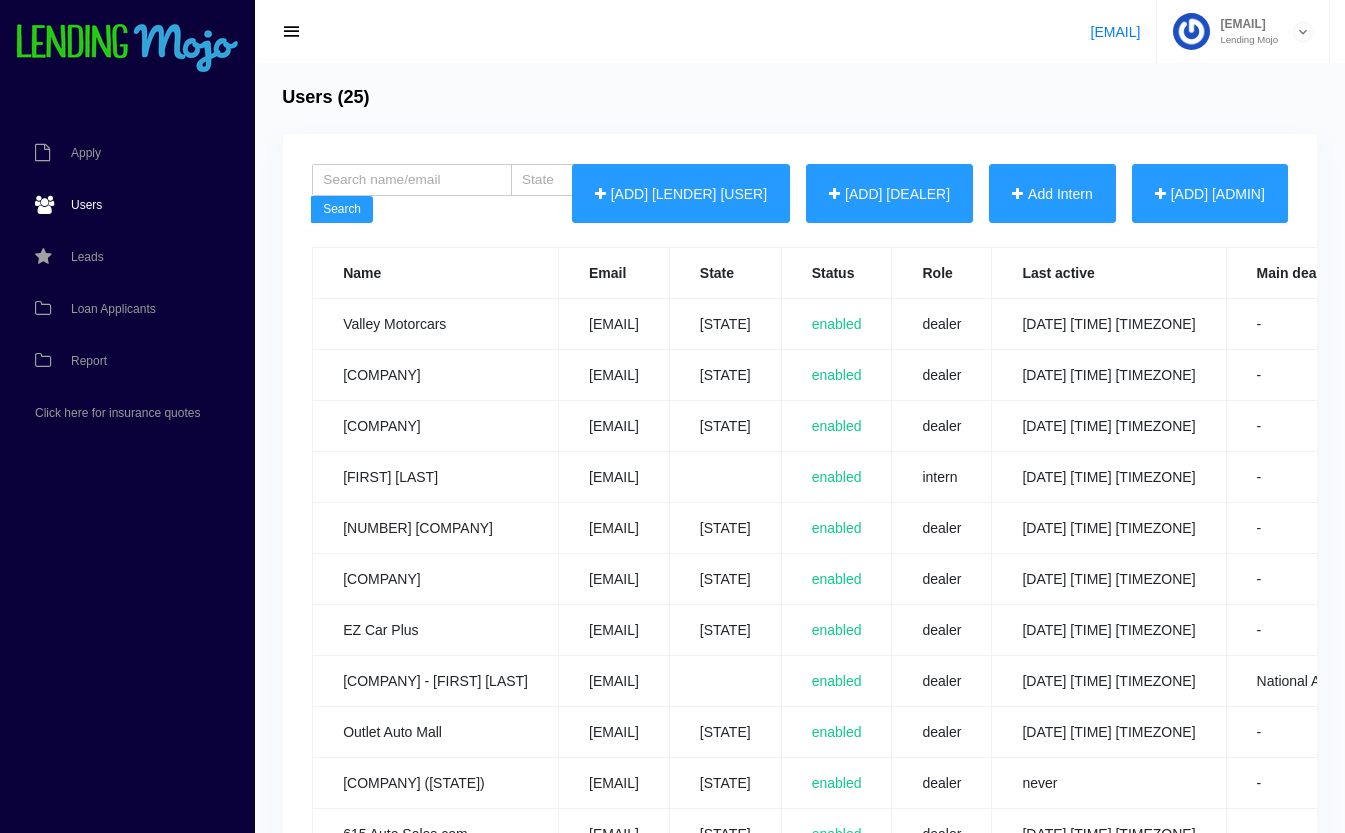 scroll, scrollTop: 0, scrollLeft: 0, axis: both 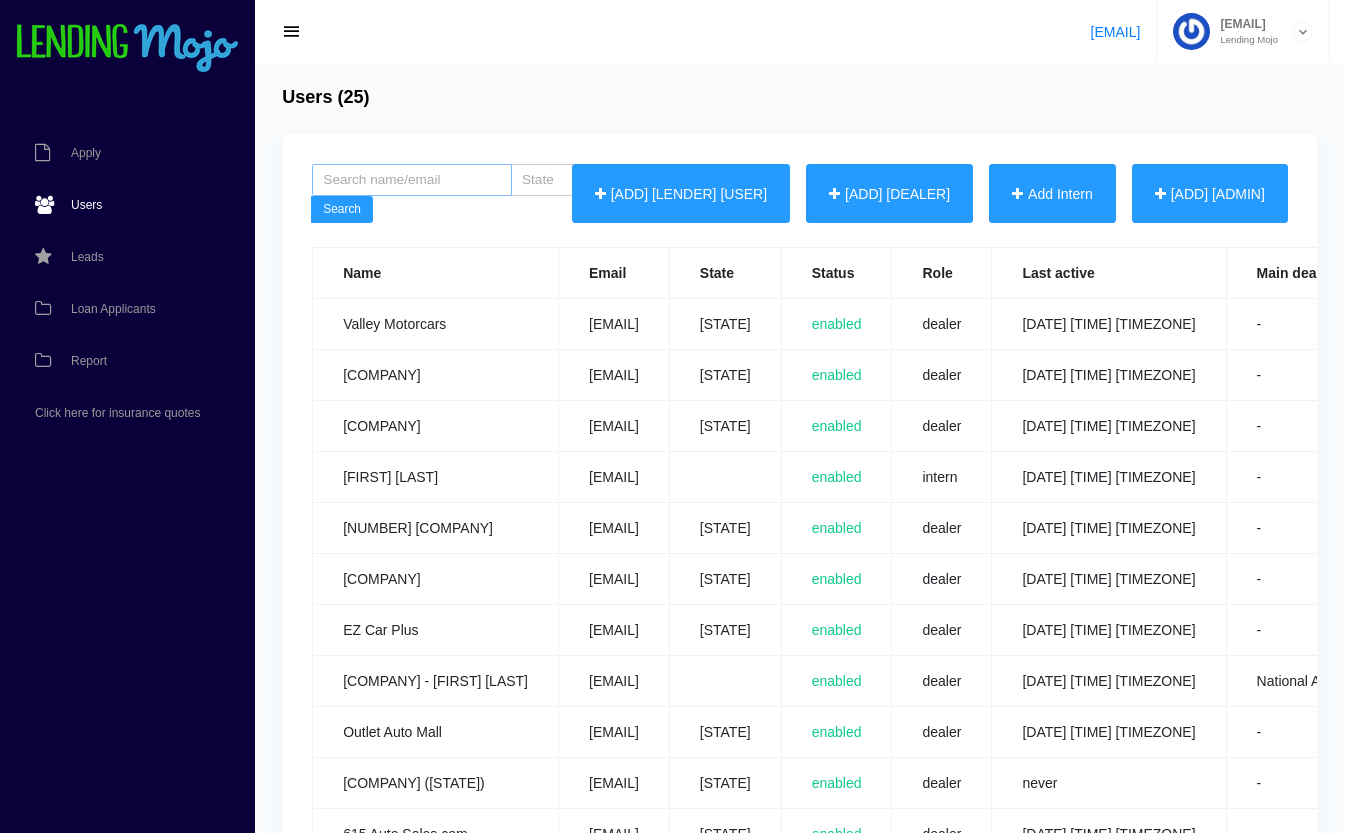 click at bounding box center (412, 180) 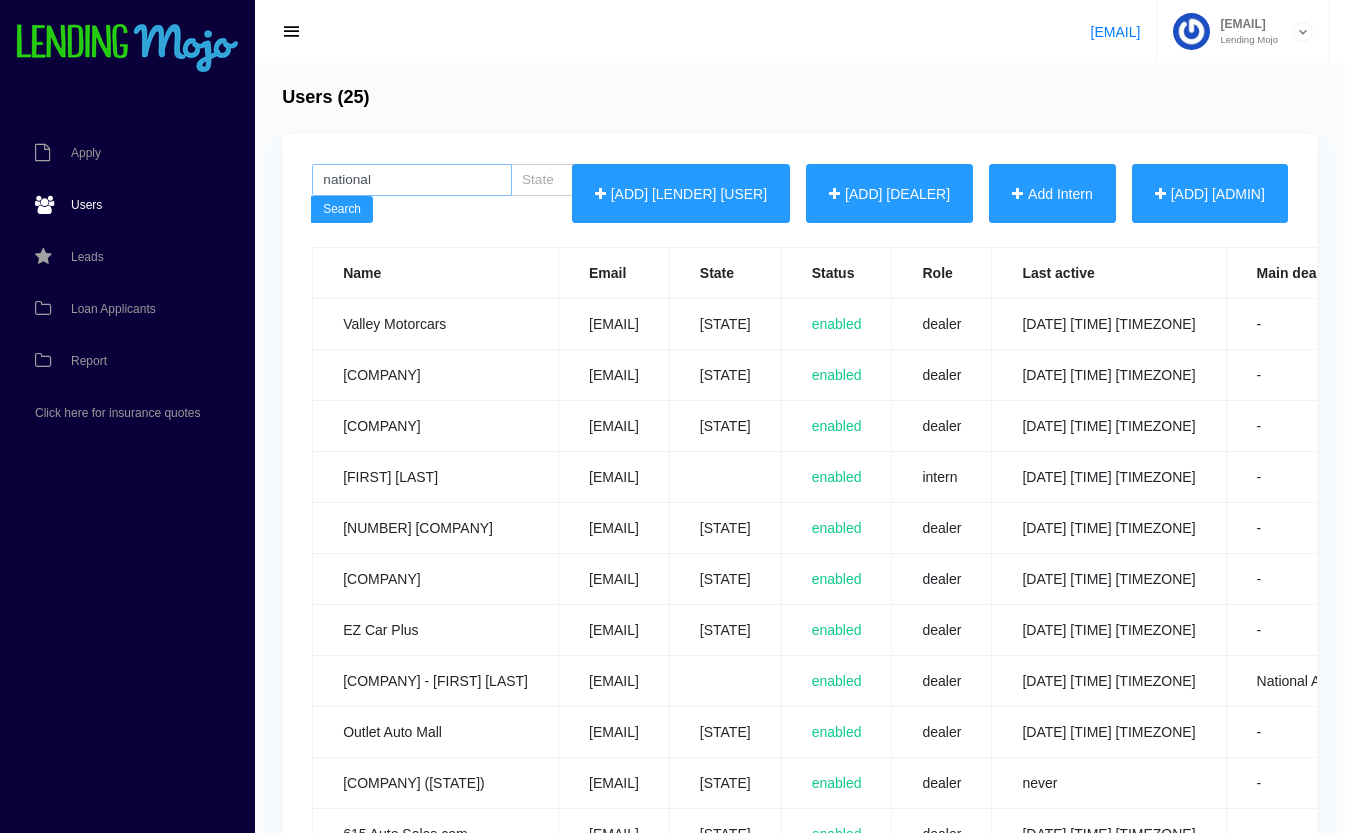 type on "national" 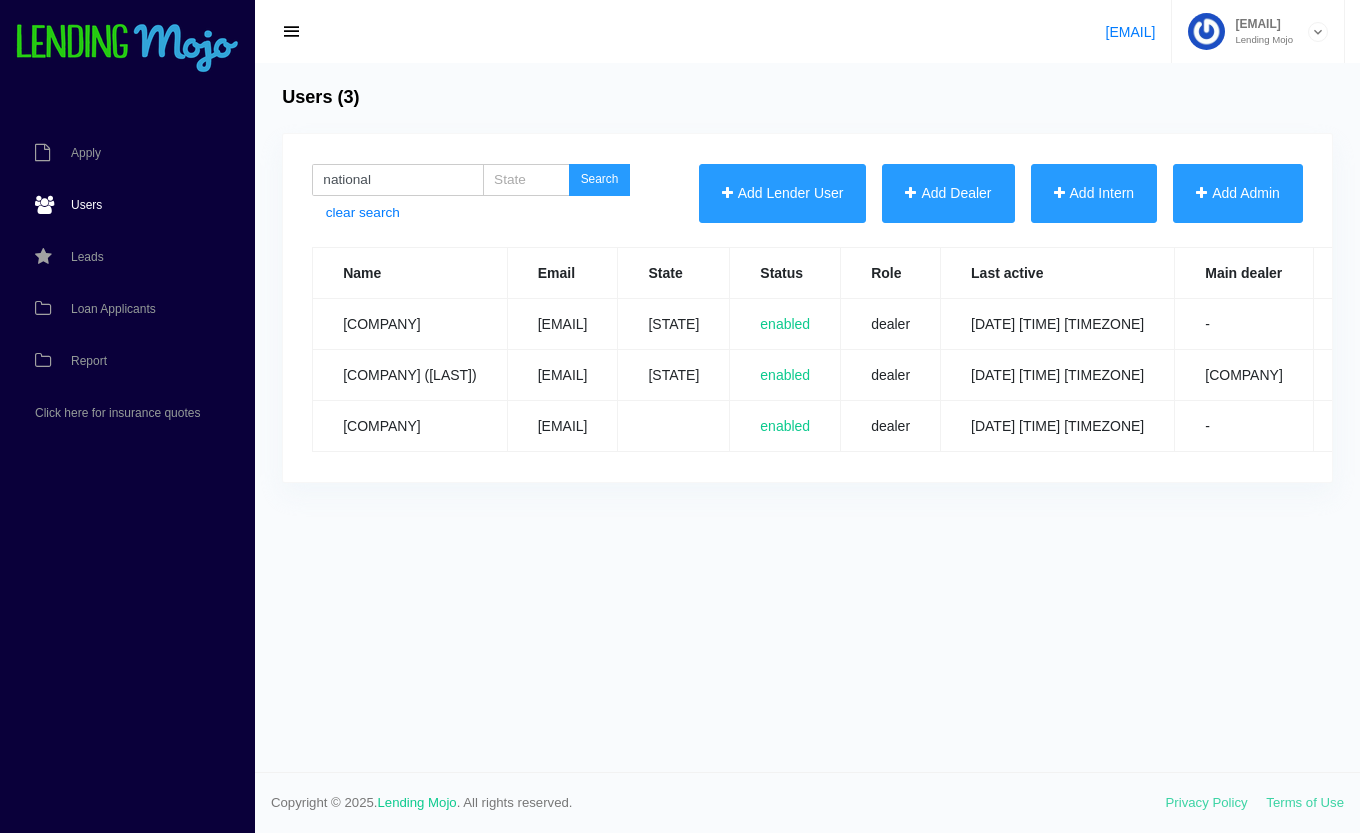 scroll, scrollTop: 0, scrollLeft: 0, axis: both 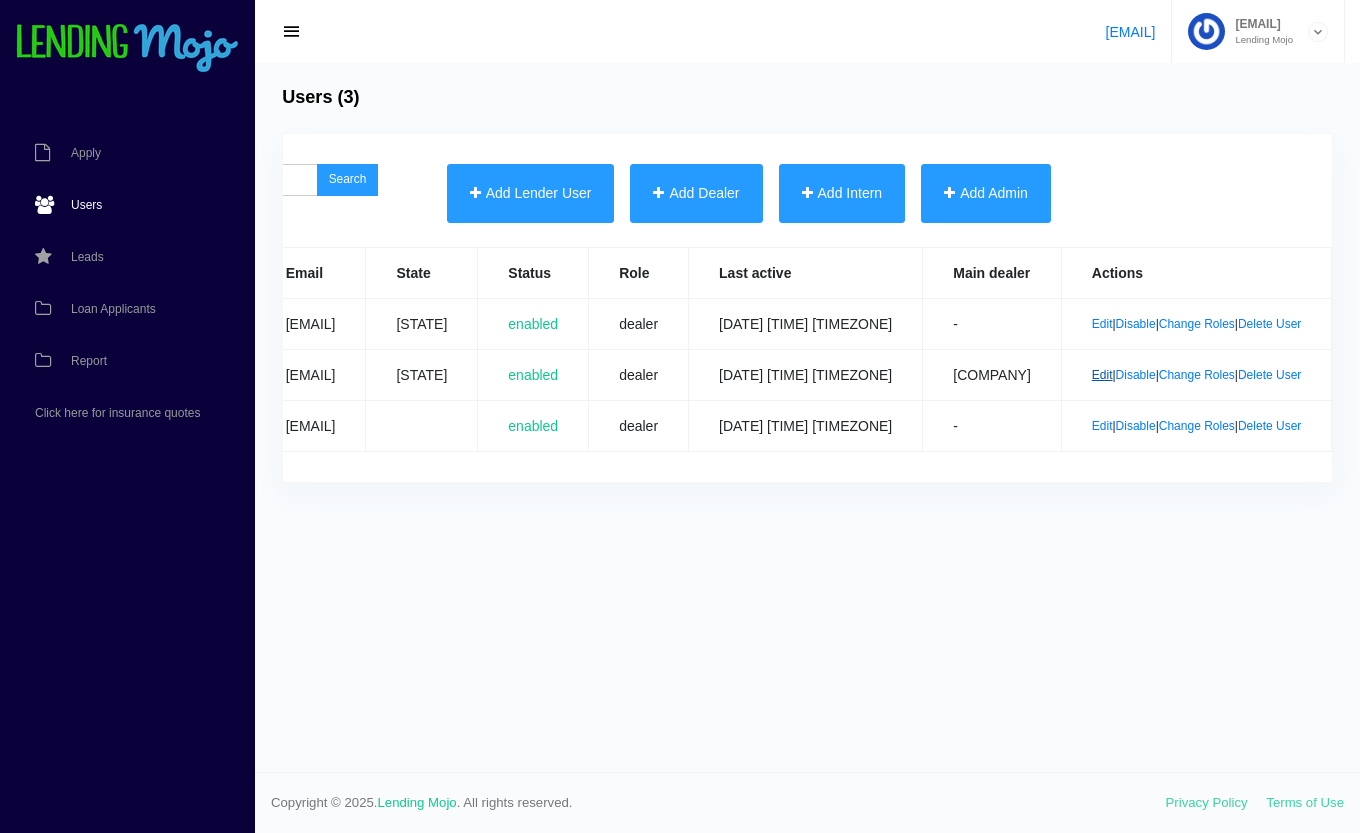 click on "Edit" at bounding box center (1102, 375) 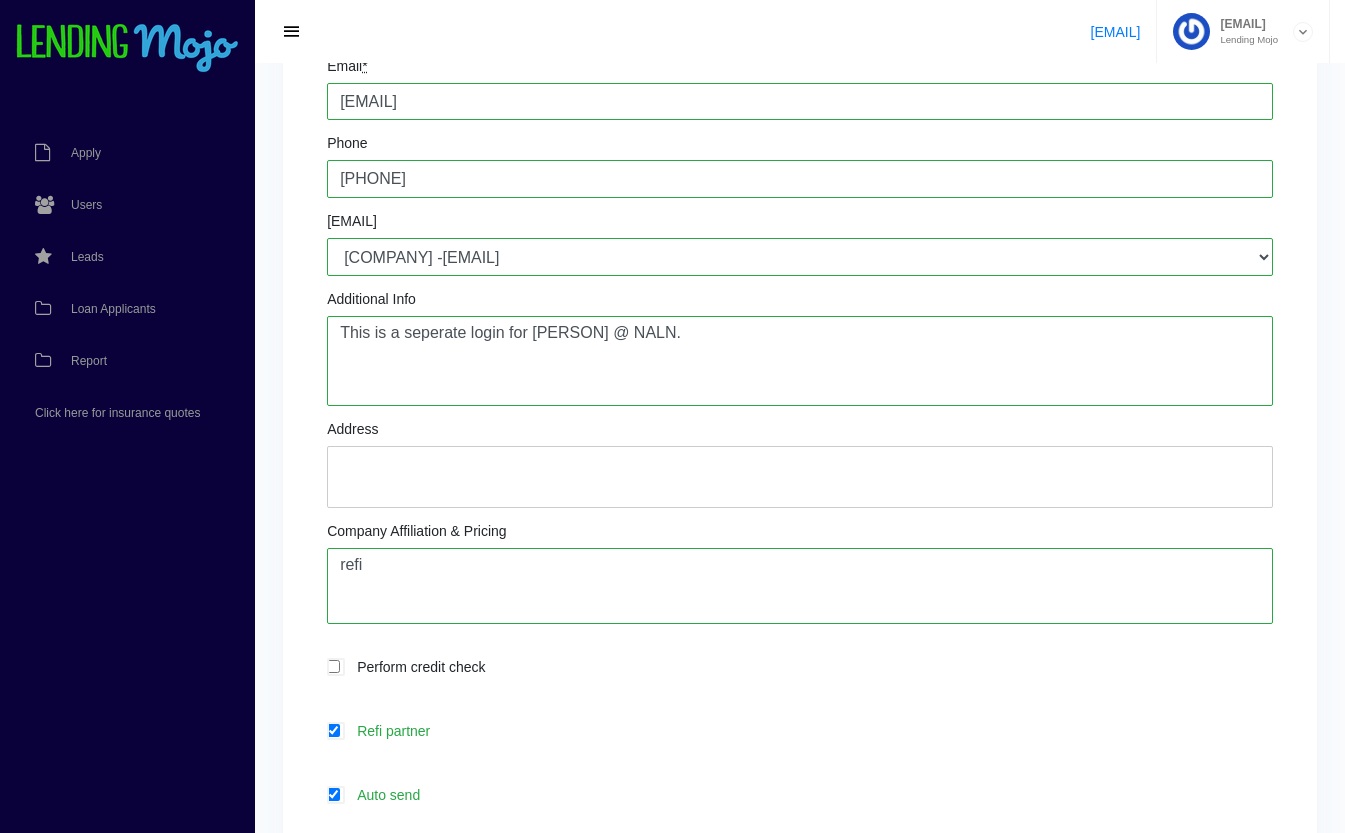 scroll, scrollTop: 0, scrollLeft: 0, axis: both 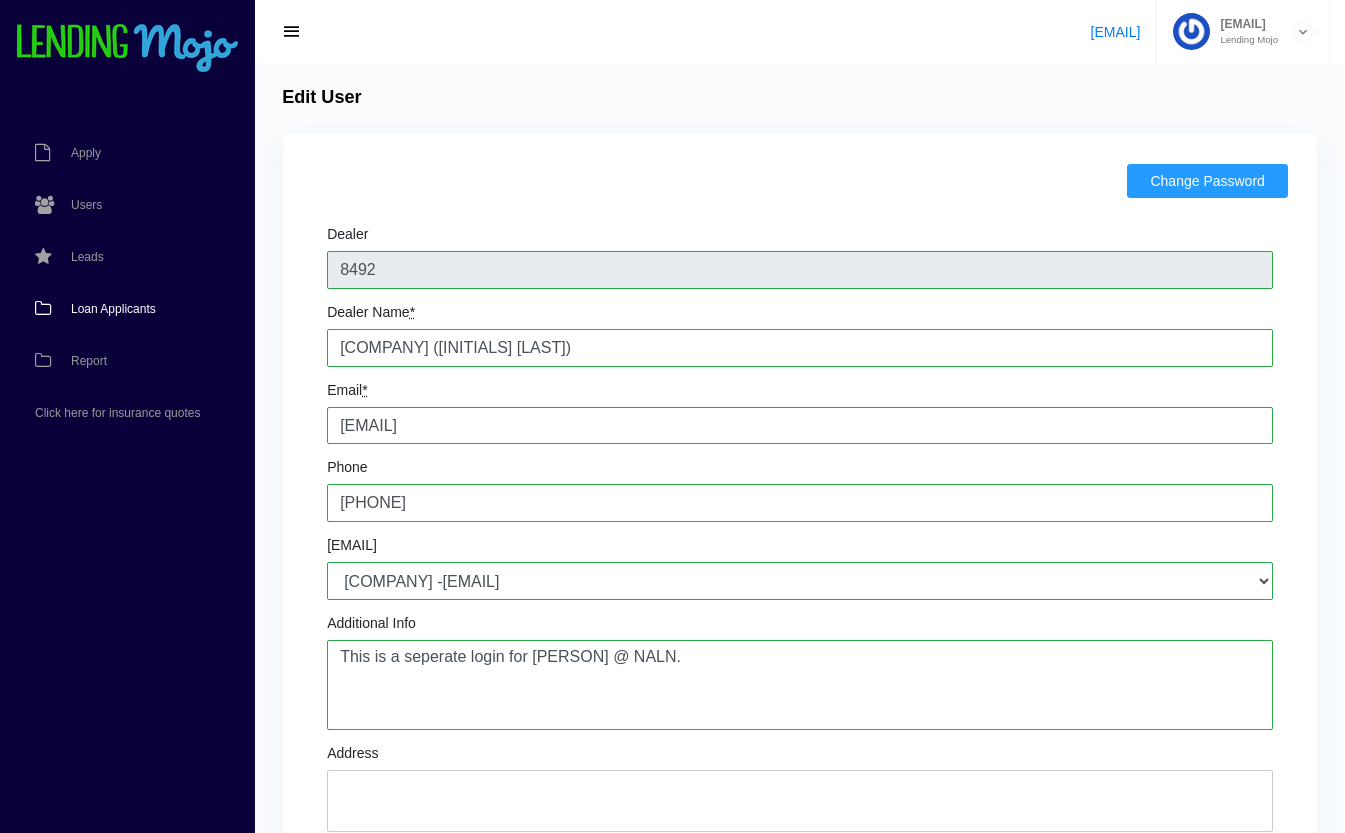 click on "Loan Applicants" at bounding box center (113, 309) 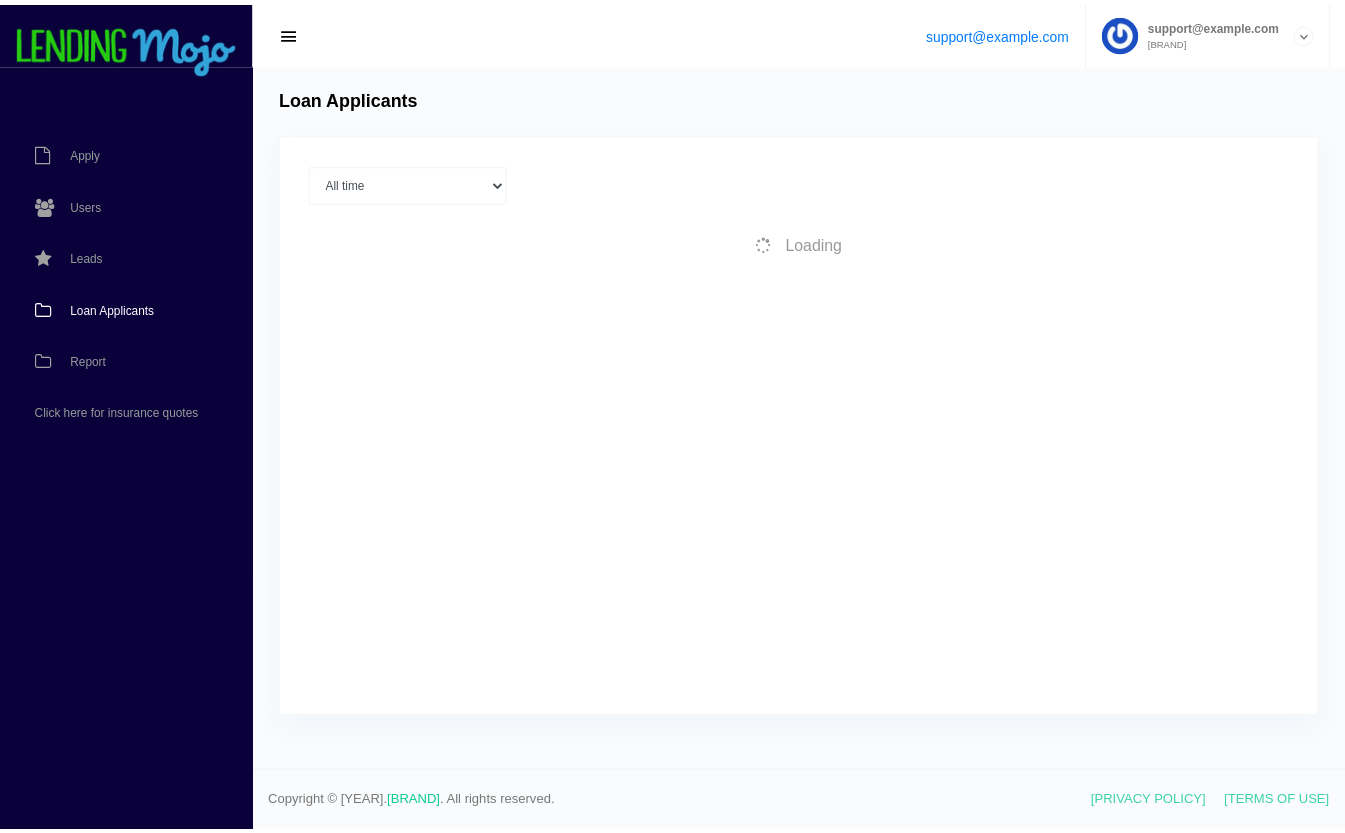 scroll, scrollTop: 0, scrollLeft: 0, axis: both 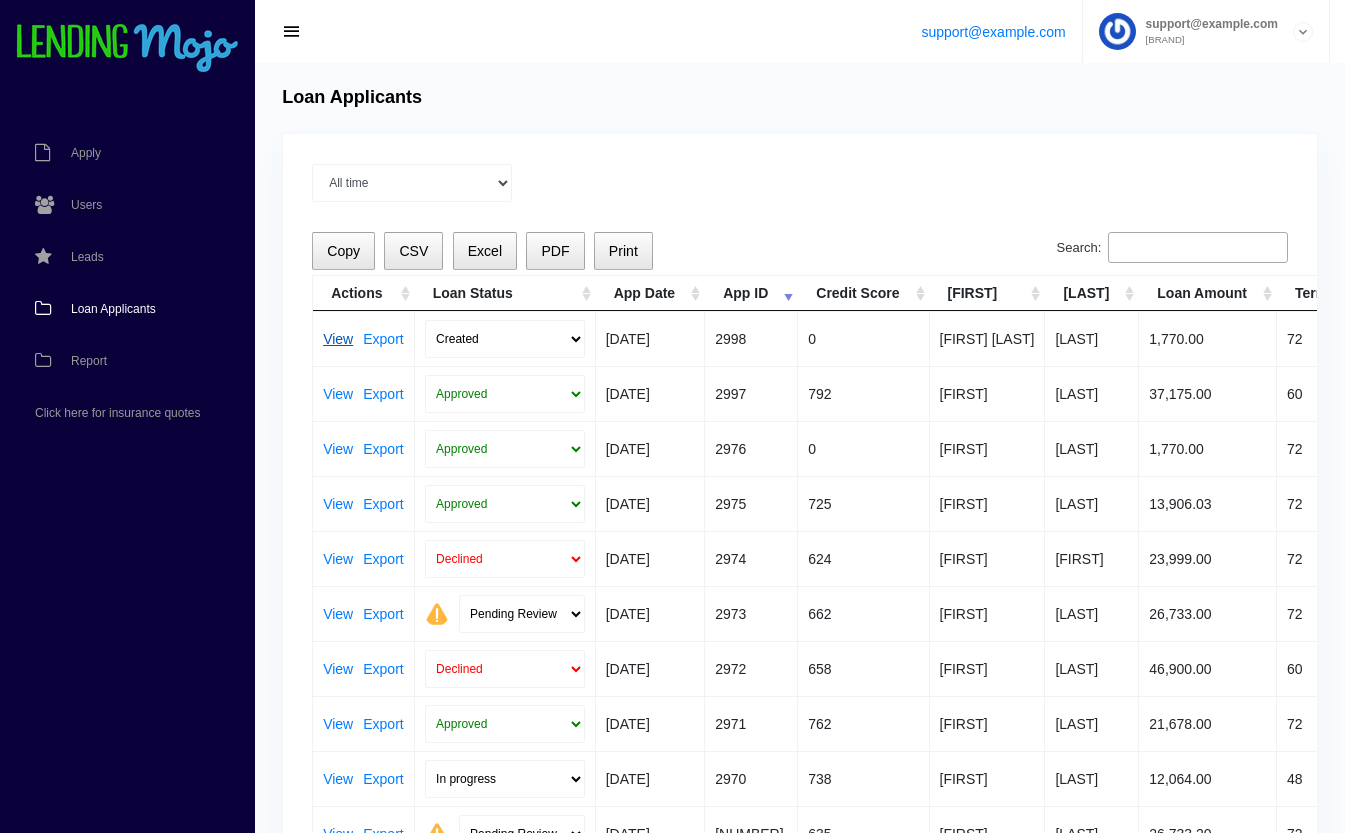 click on "View" at bounding box center (338, 339) 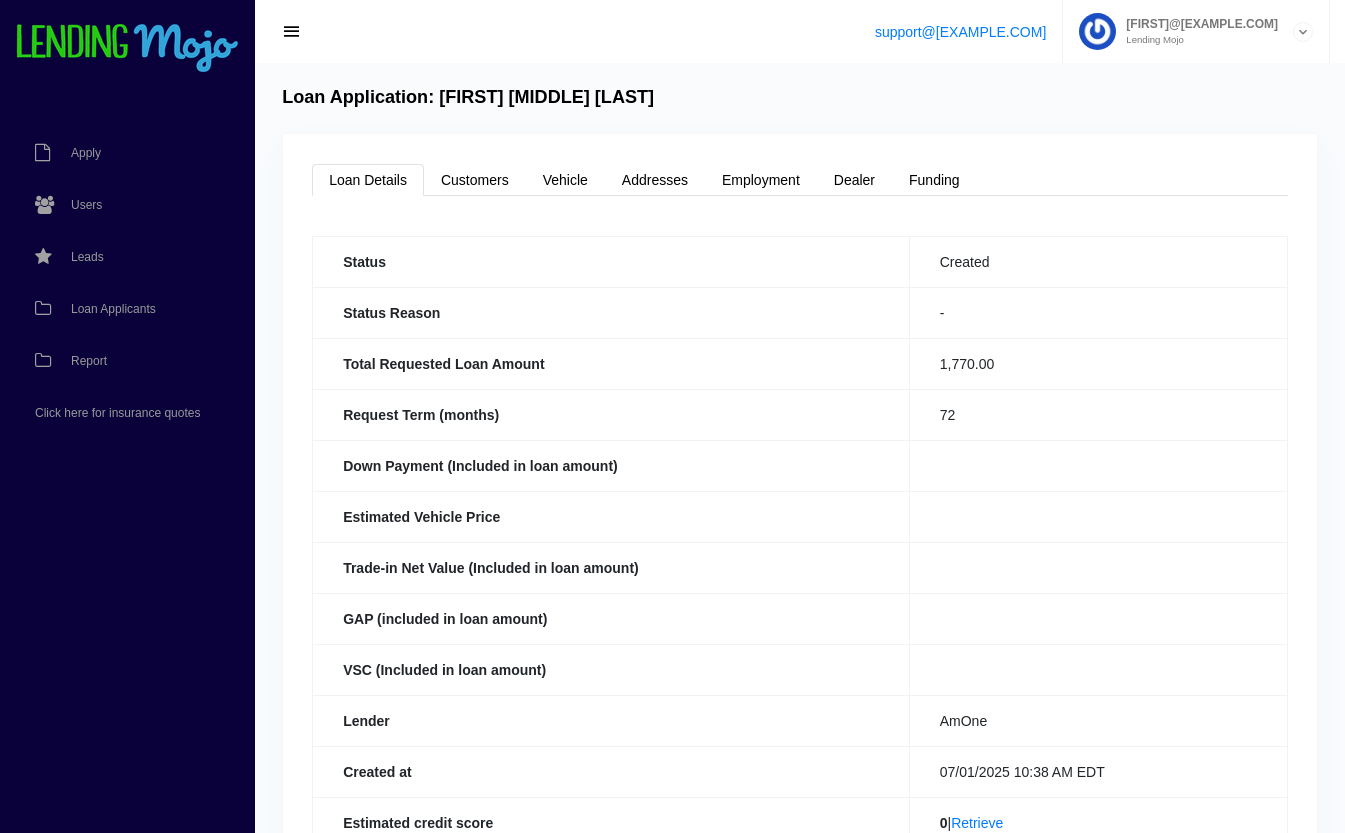 scroll, scrollTop: 0, scrollLeft: 0, axis: both 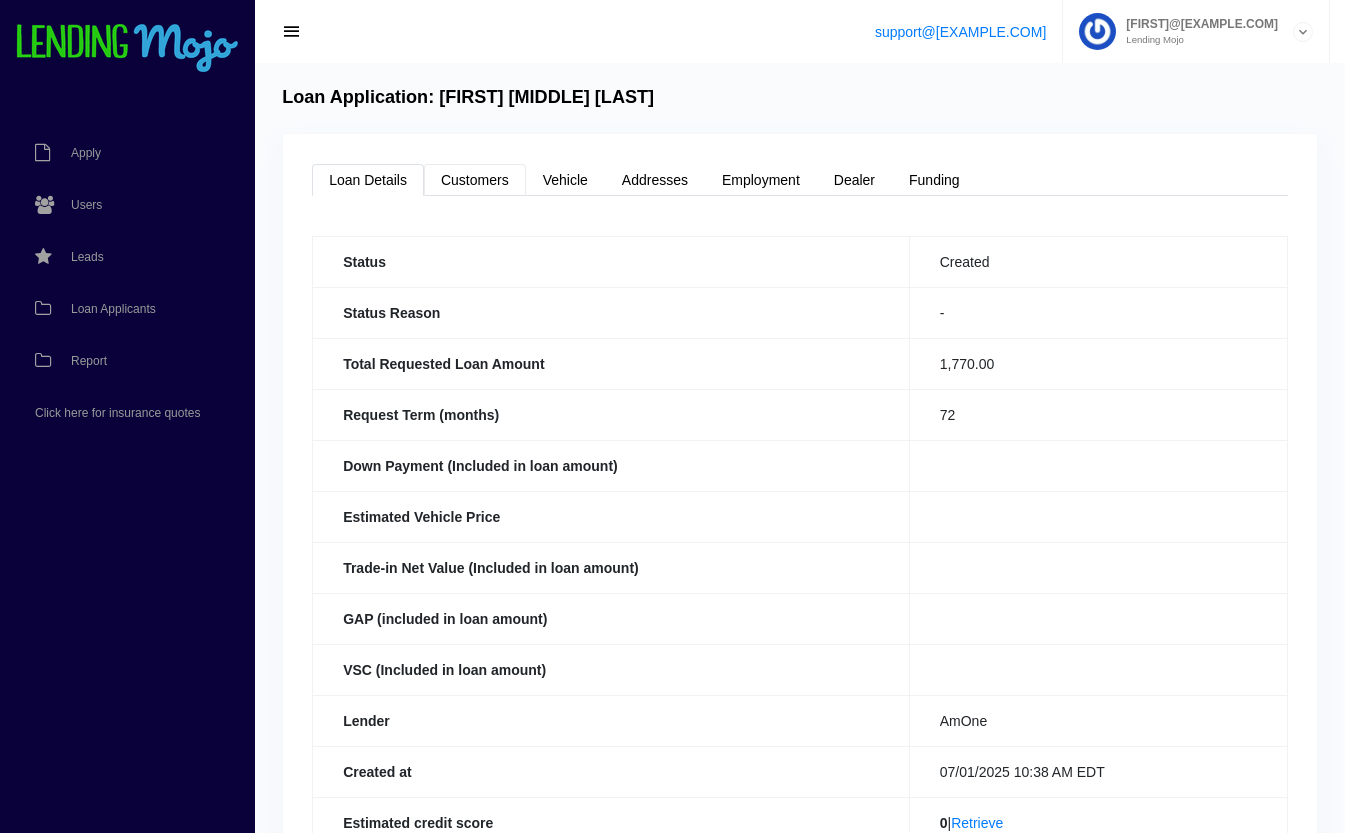 click on "Customers" at bounding box center [475, 180] 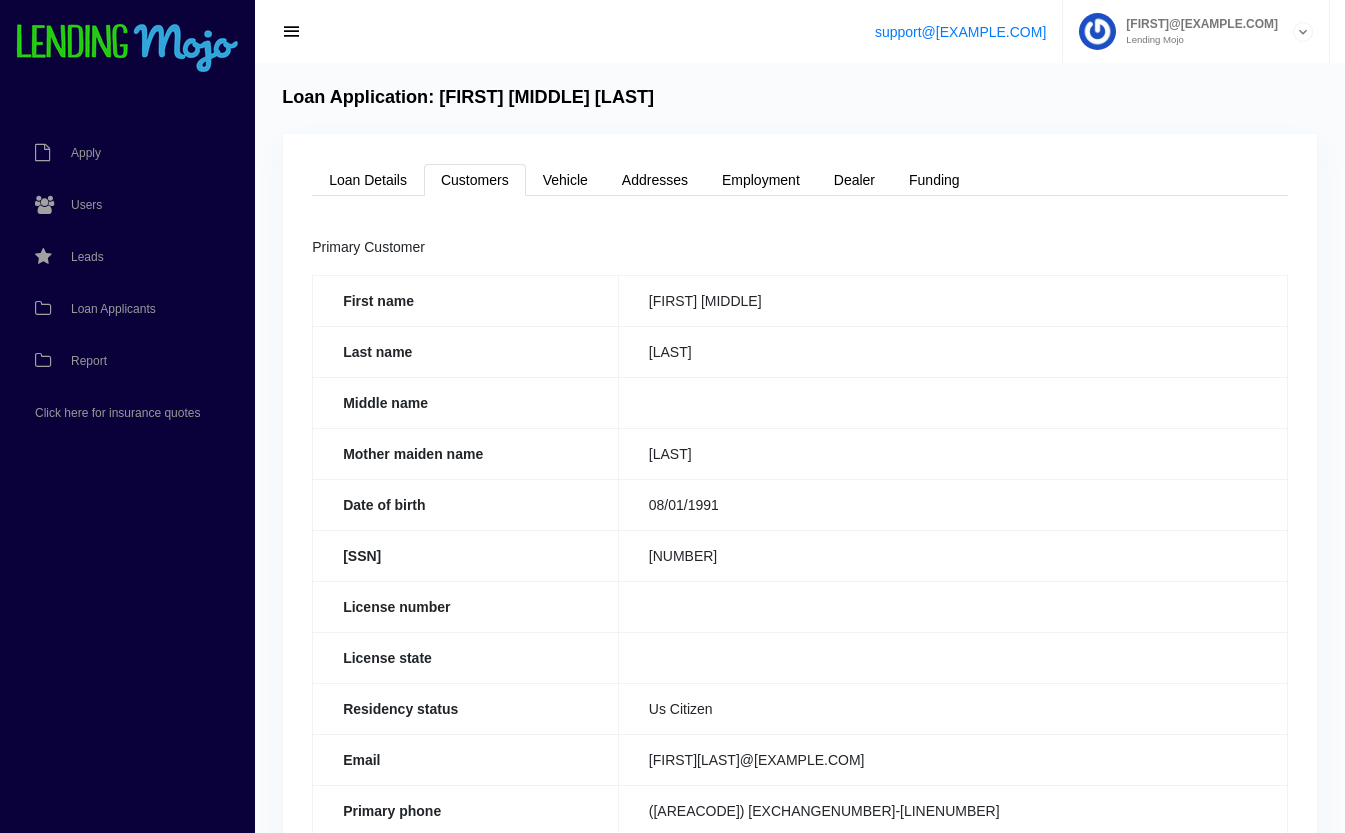 drag, startPoint x: 751, startPoint y: 554, endPoint x: 641, endPoint y: 568, distance: 110.88733 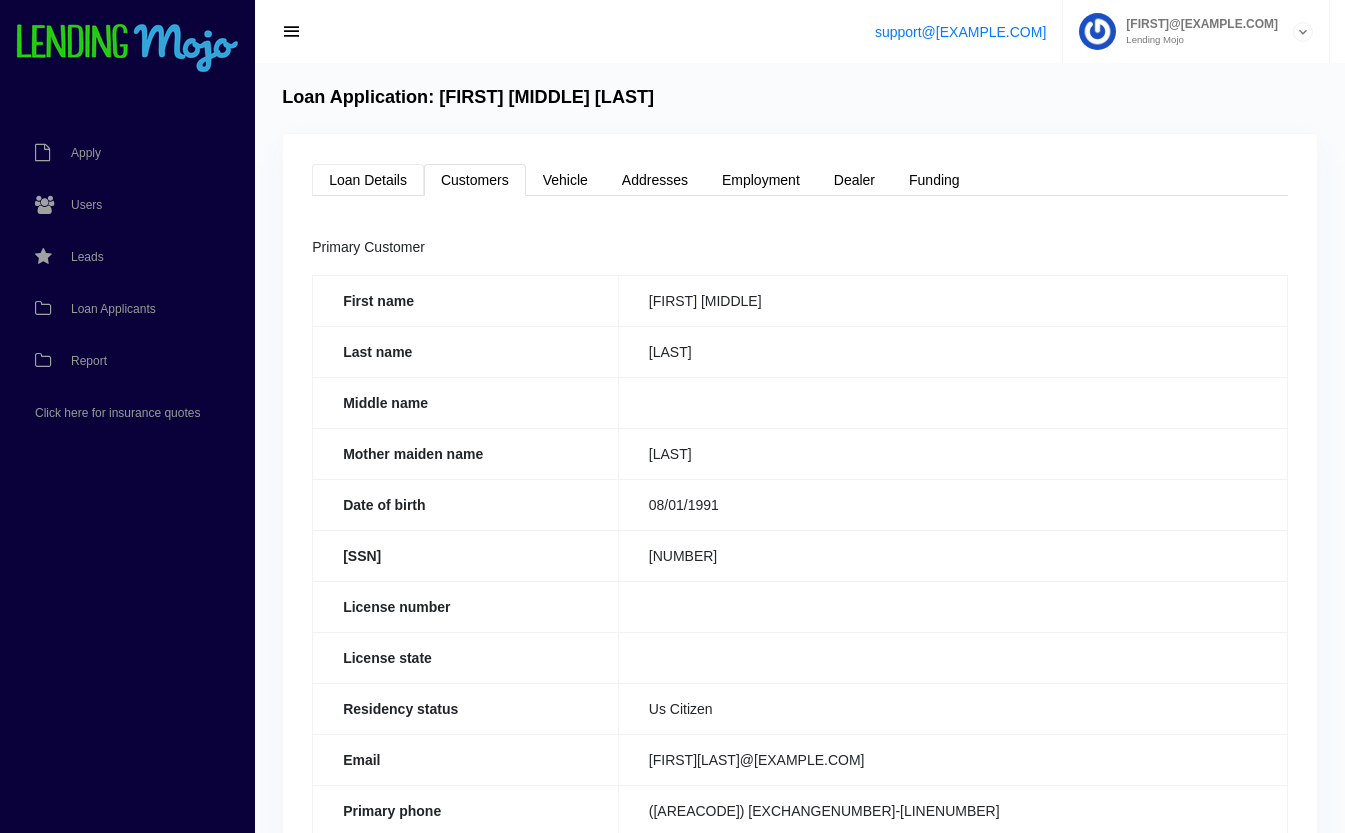 click on "Loan Details" at bounding box center (368, 180) 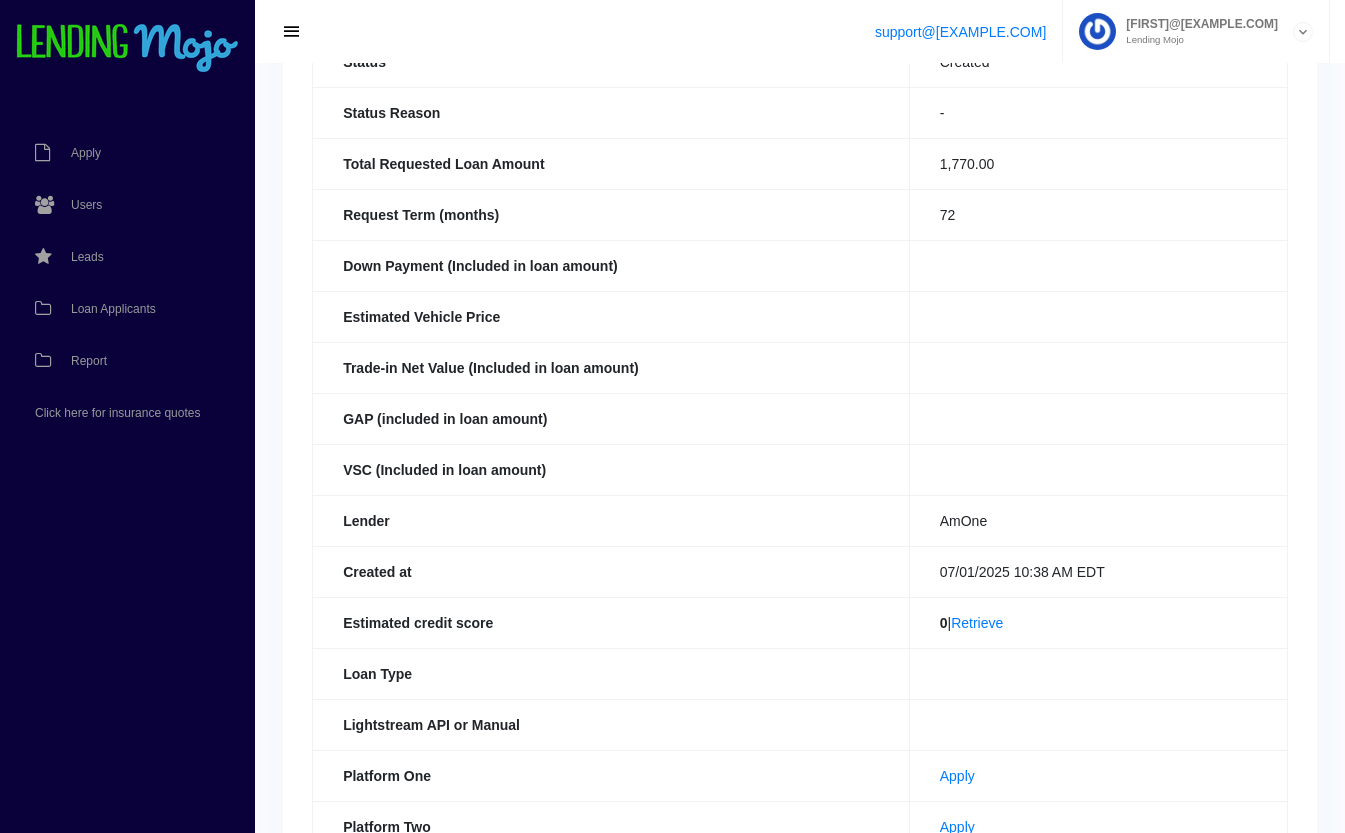 scroll, scrollTop: 386, scrollLeft: 0, axis: vertical 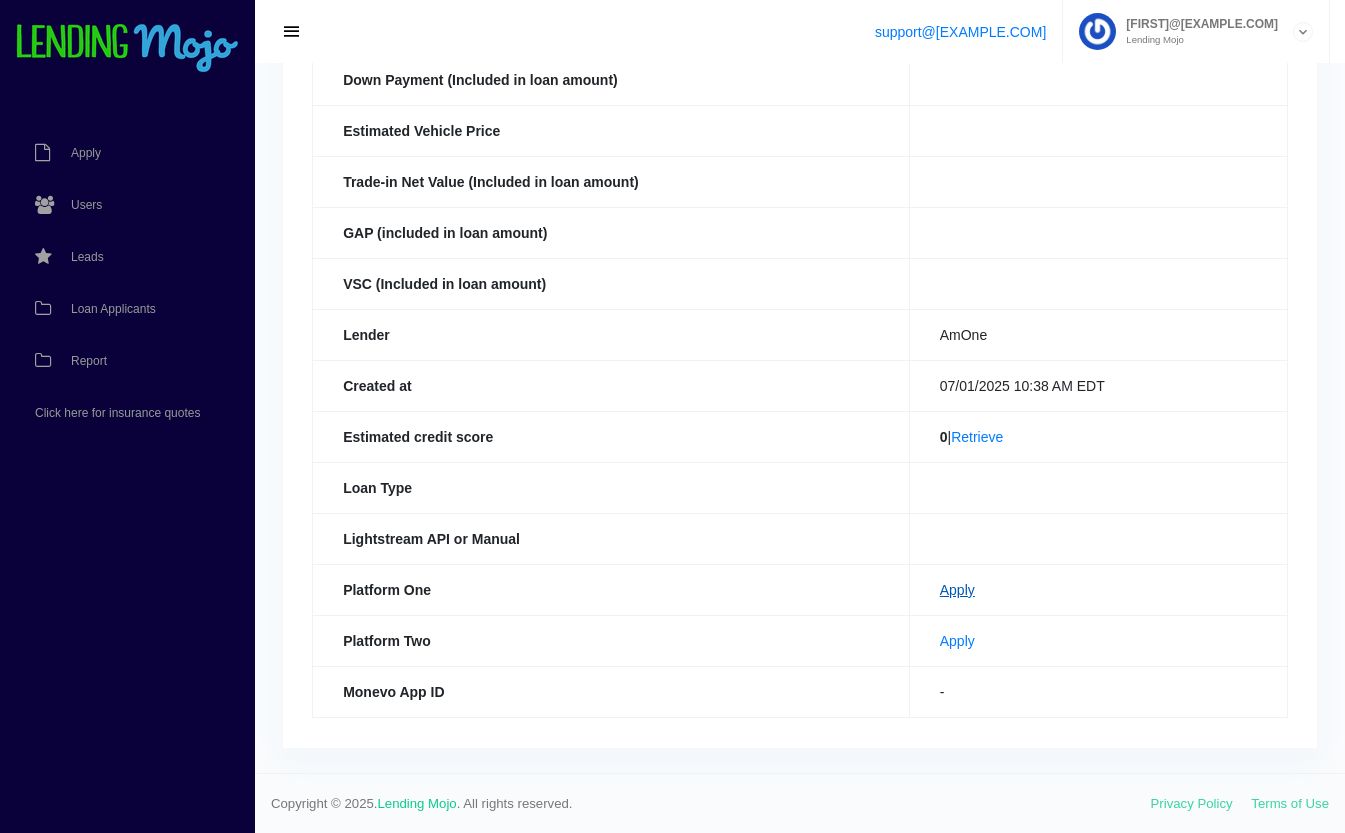 click on "Apply" at bounding box center [957, 590] 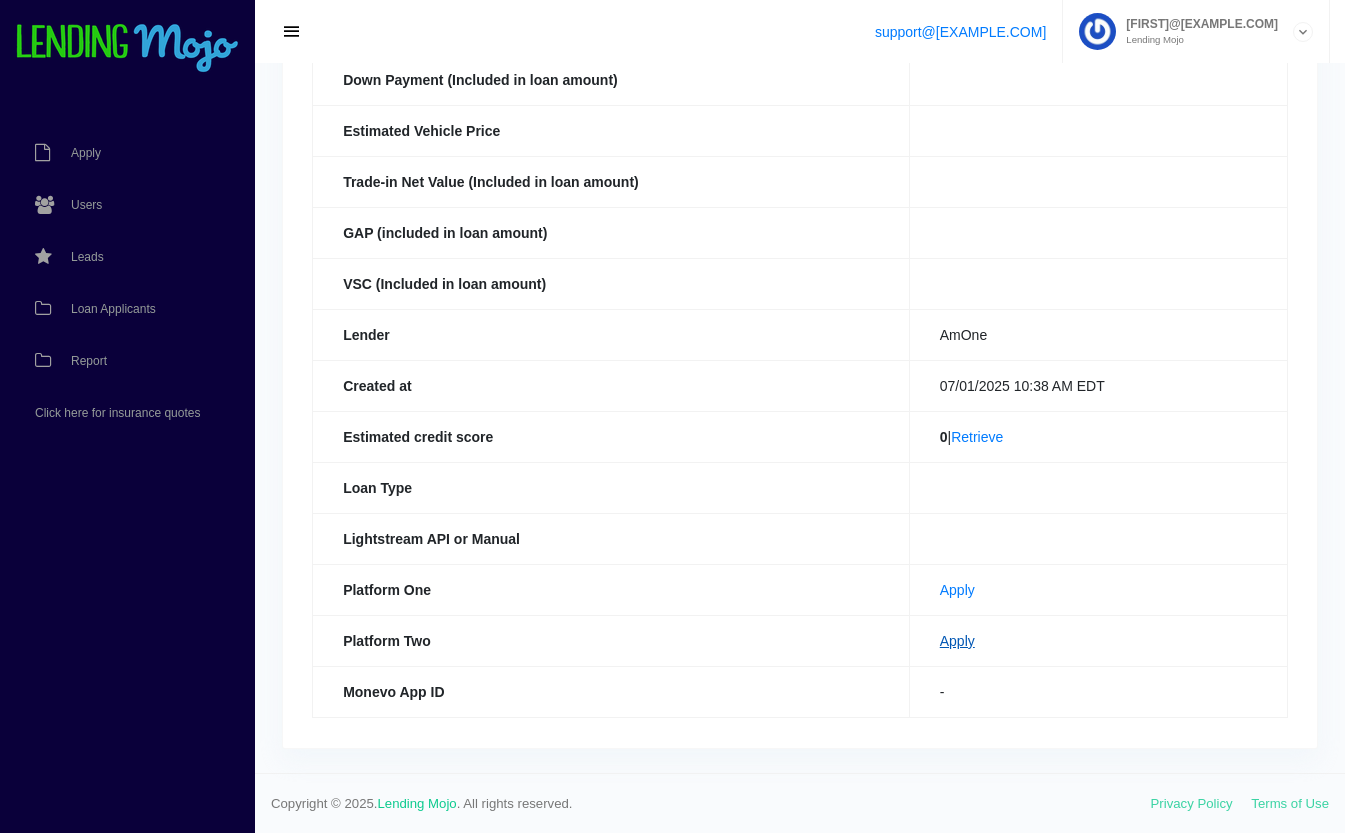 click on "Apply" at bounding box center (957, 641) 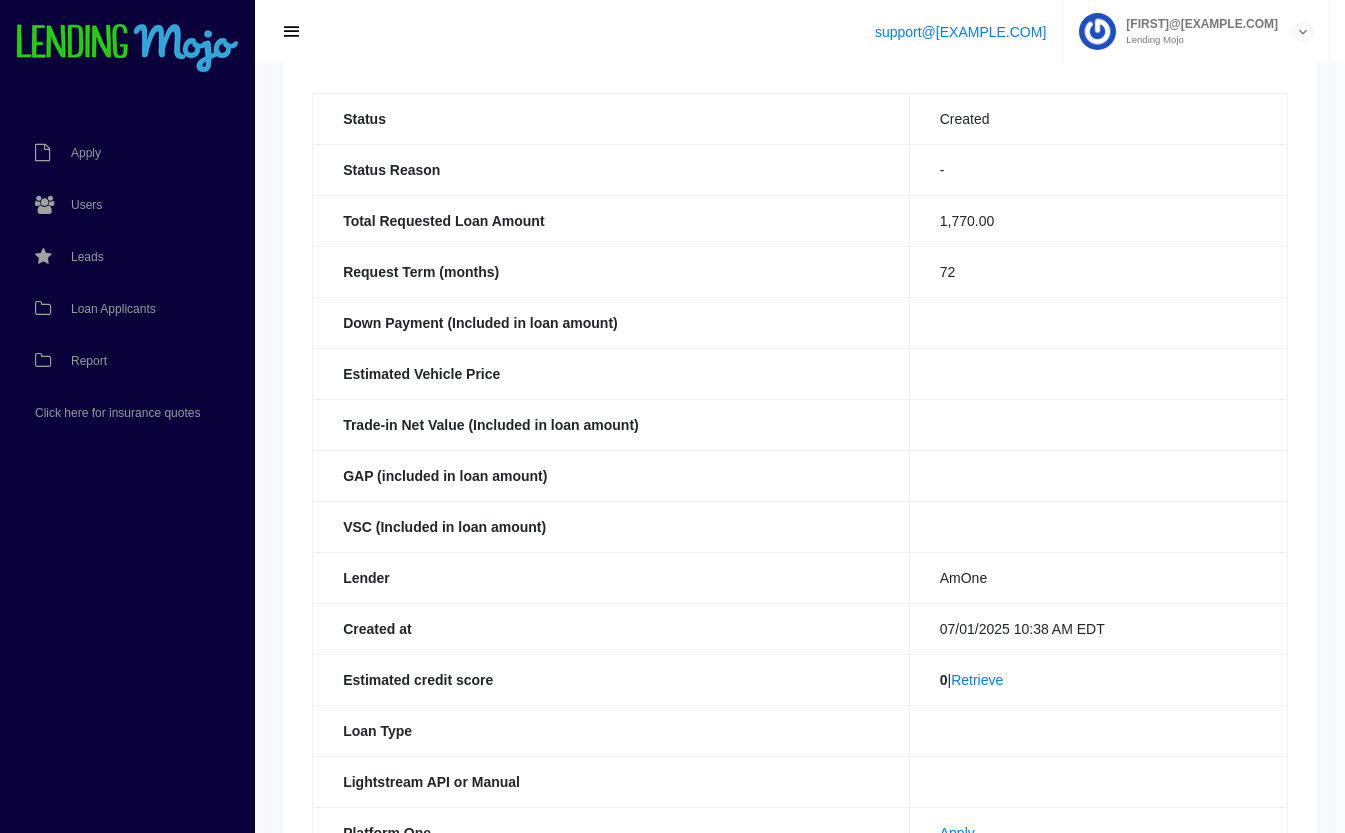 scroll, scrollTop: 0, scrollLeft: 0, axis: both 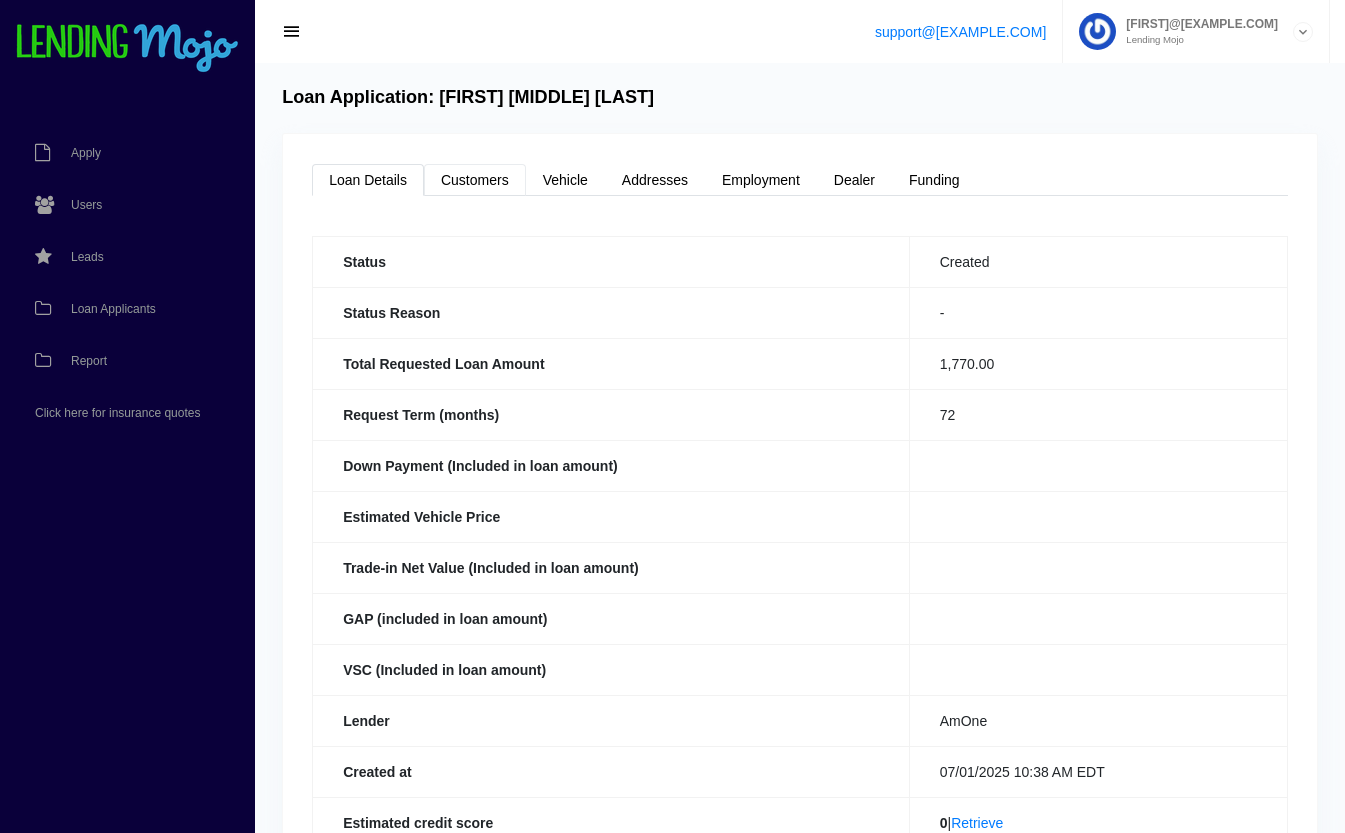 click on "Customers" at bounding box center (475, 180) 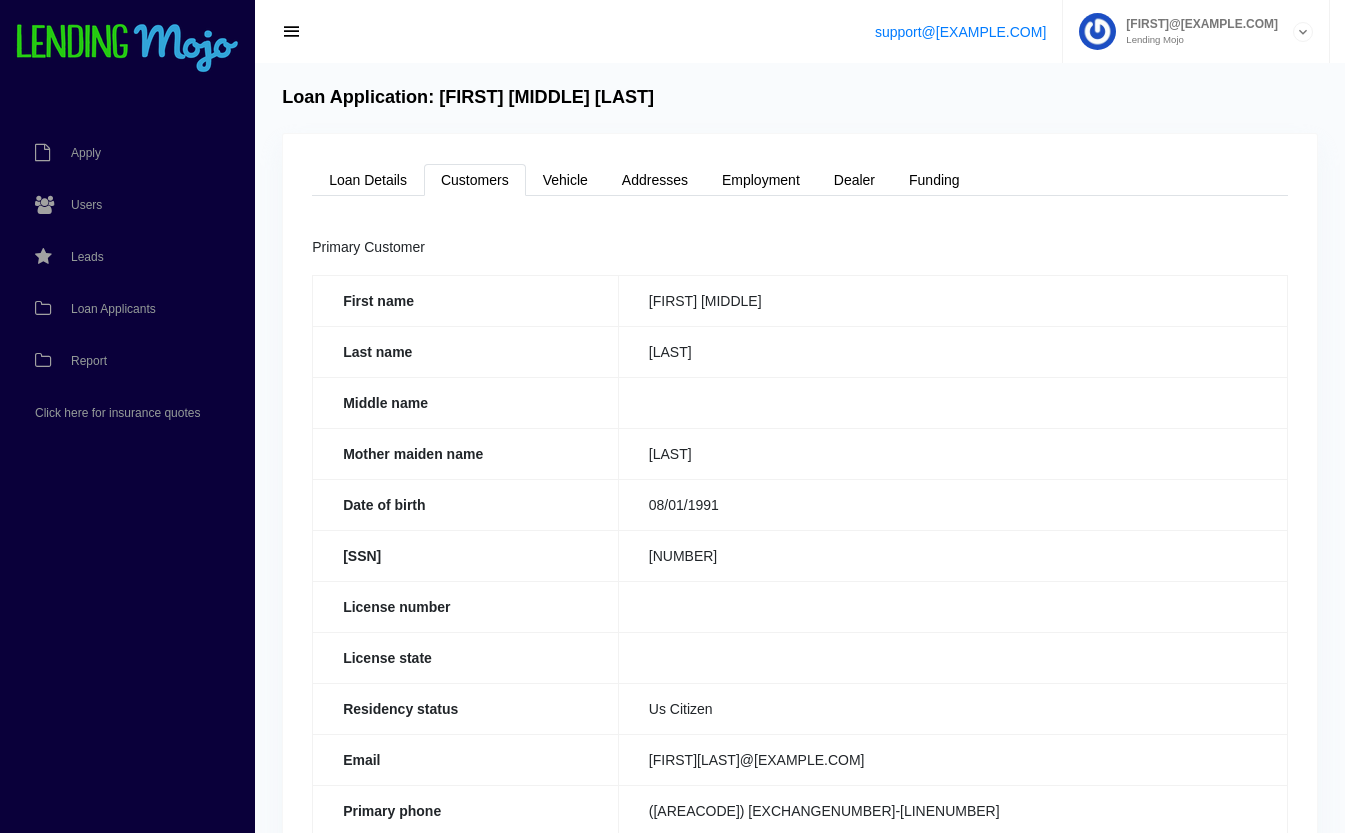 copy on "248-87-6740" 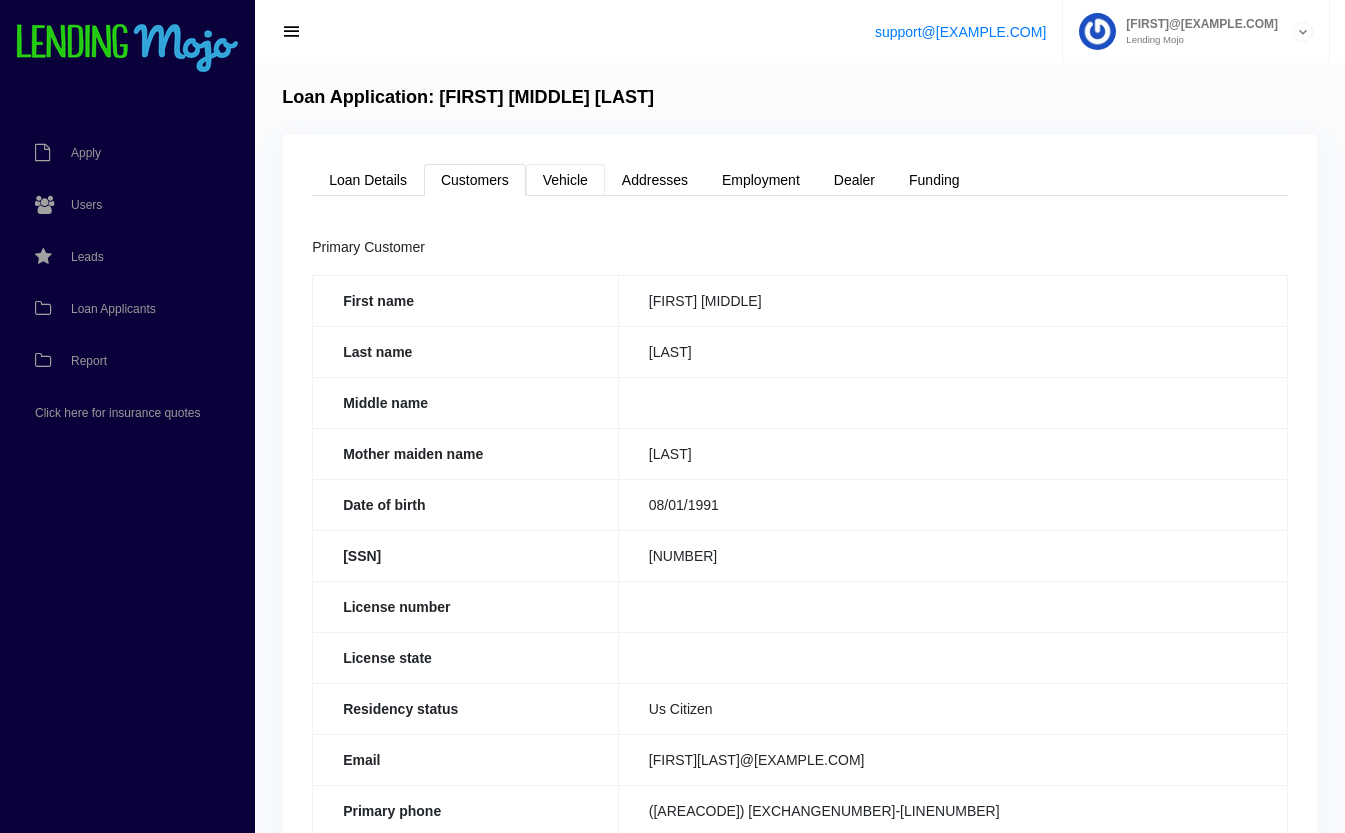 click on "Vehicle" at bounding box center (565, 180) 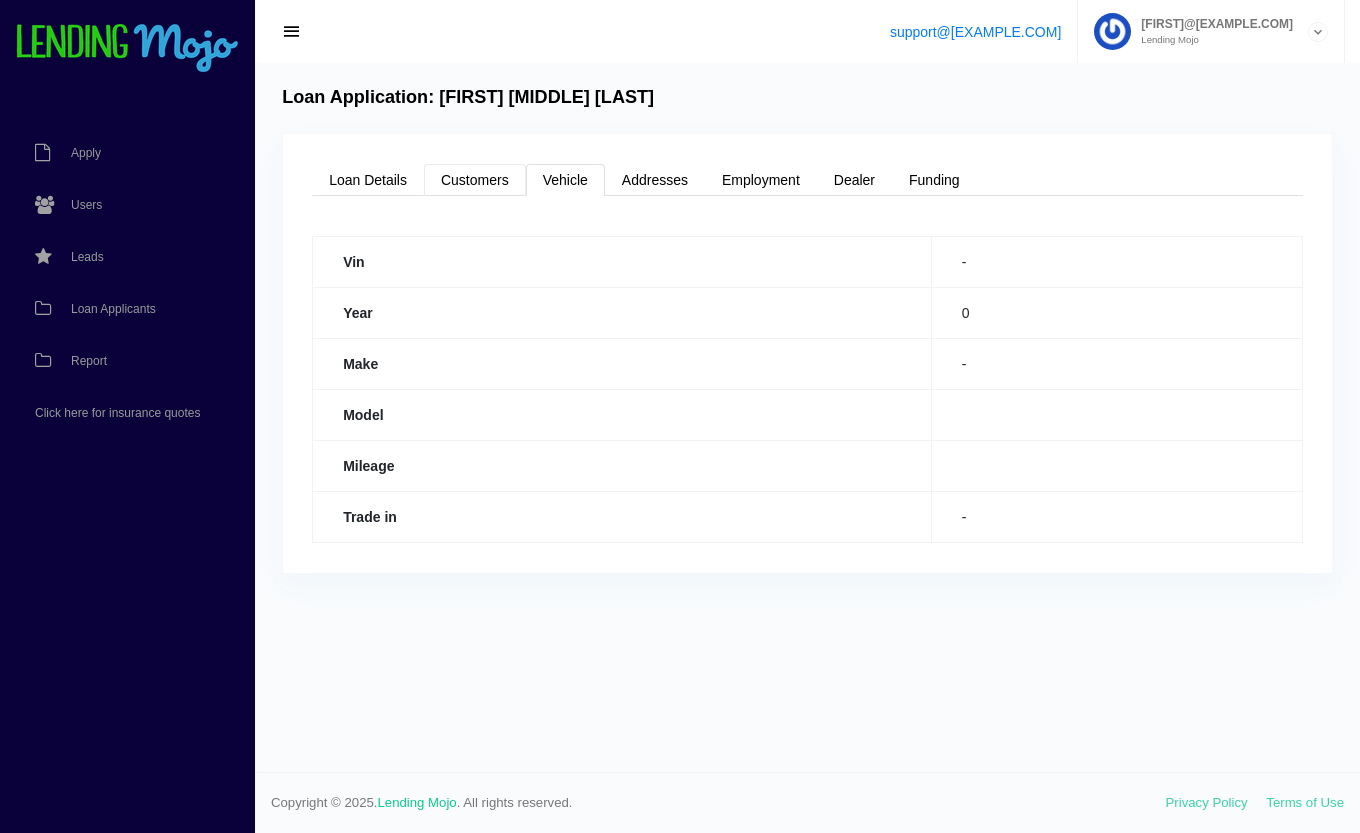 click on "Customers" at bounding box center (475, 180) 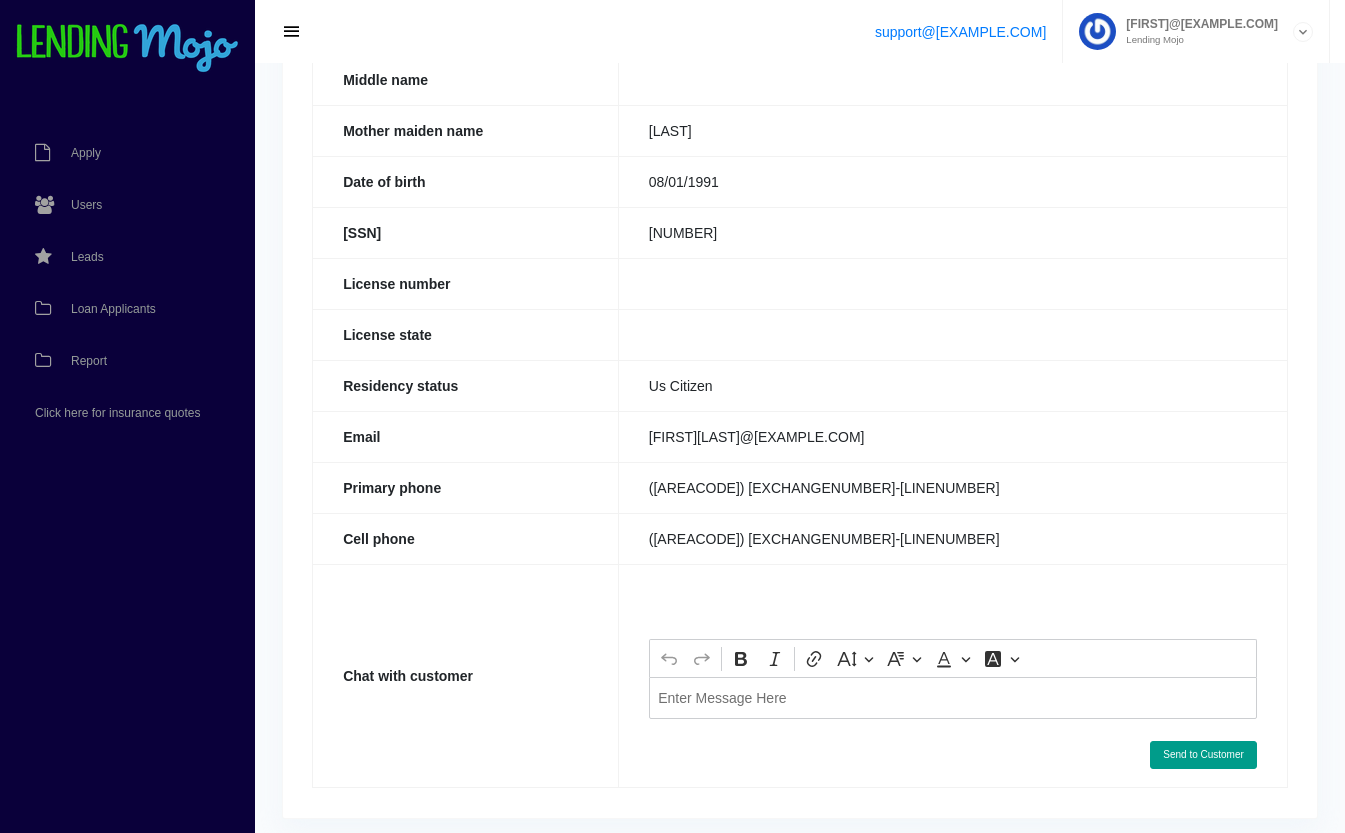 scroll, scrollTop: 393, scrollLeft: 0, axis: vertical 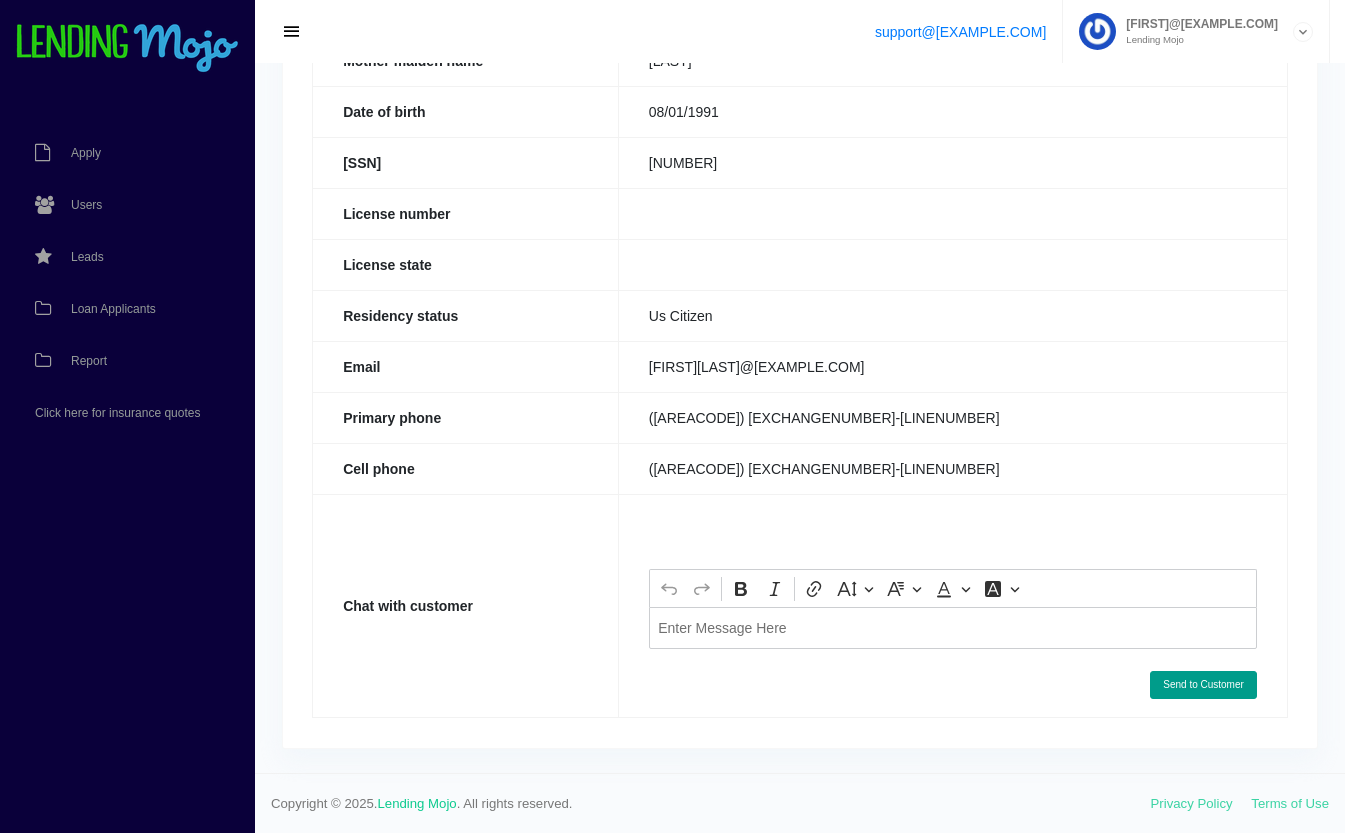 click at bounding box center (953, 627) 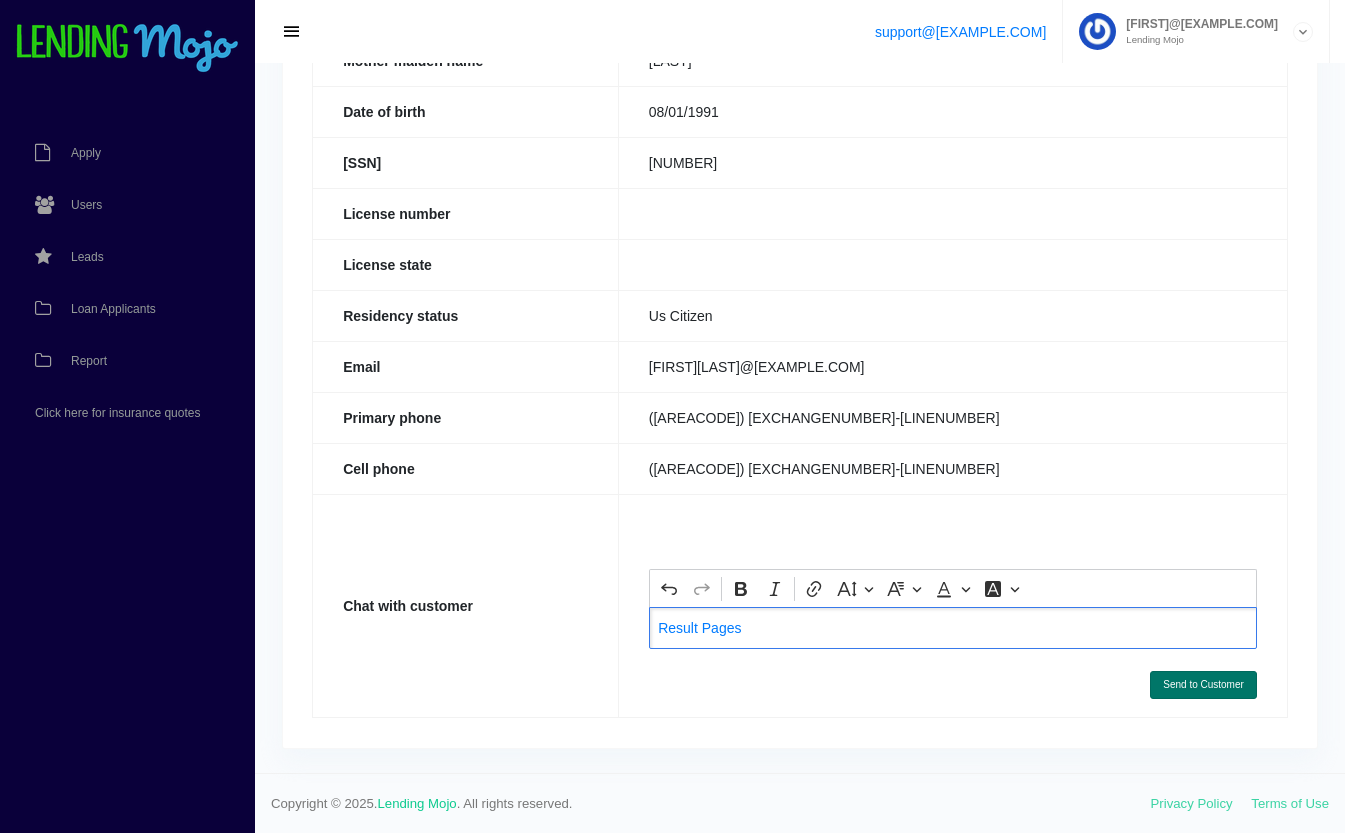 click on "Send to Customer" at bounding box center [1203, 685] 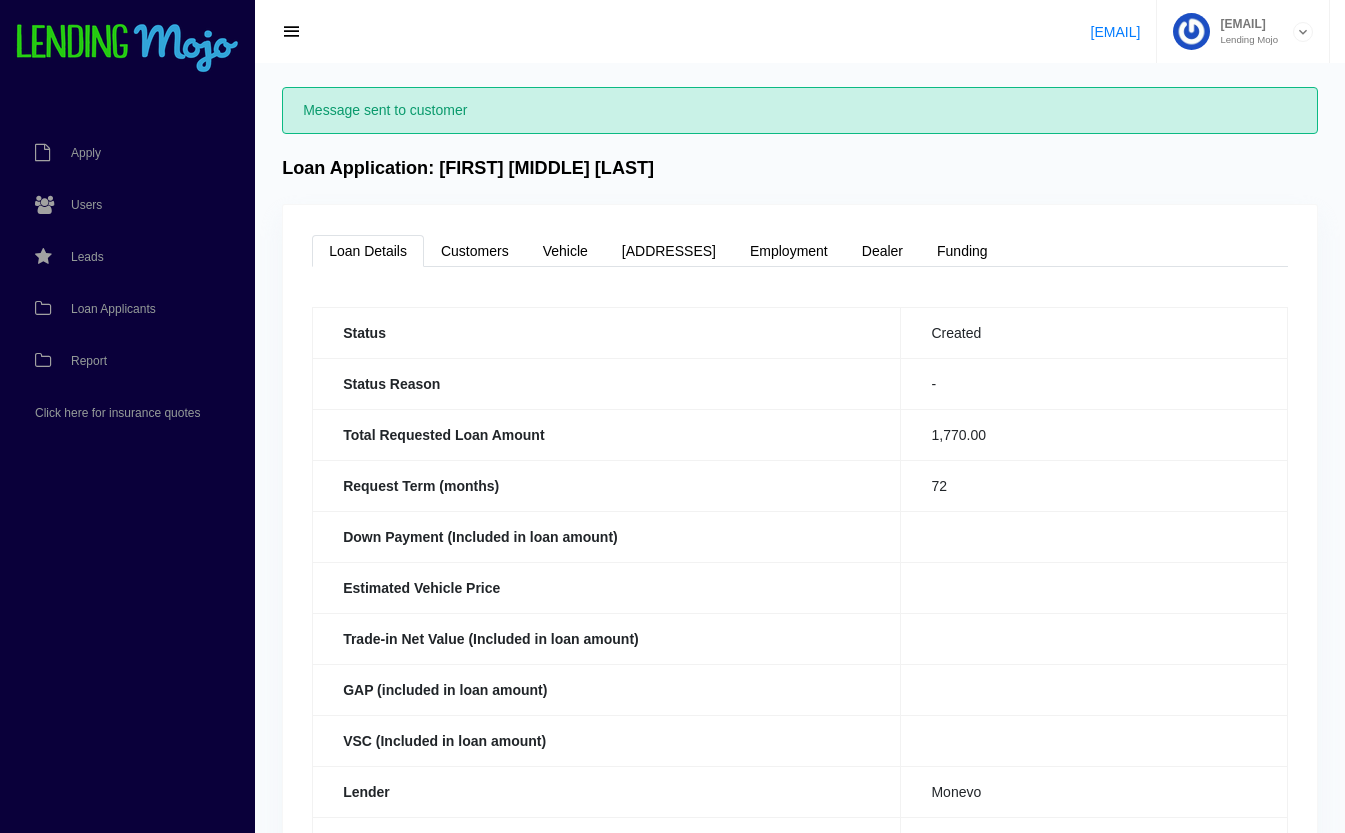 scroll, scrollTop: 0, scrollLeft: 0, axis: both 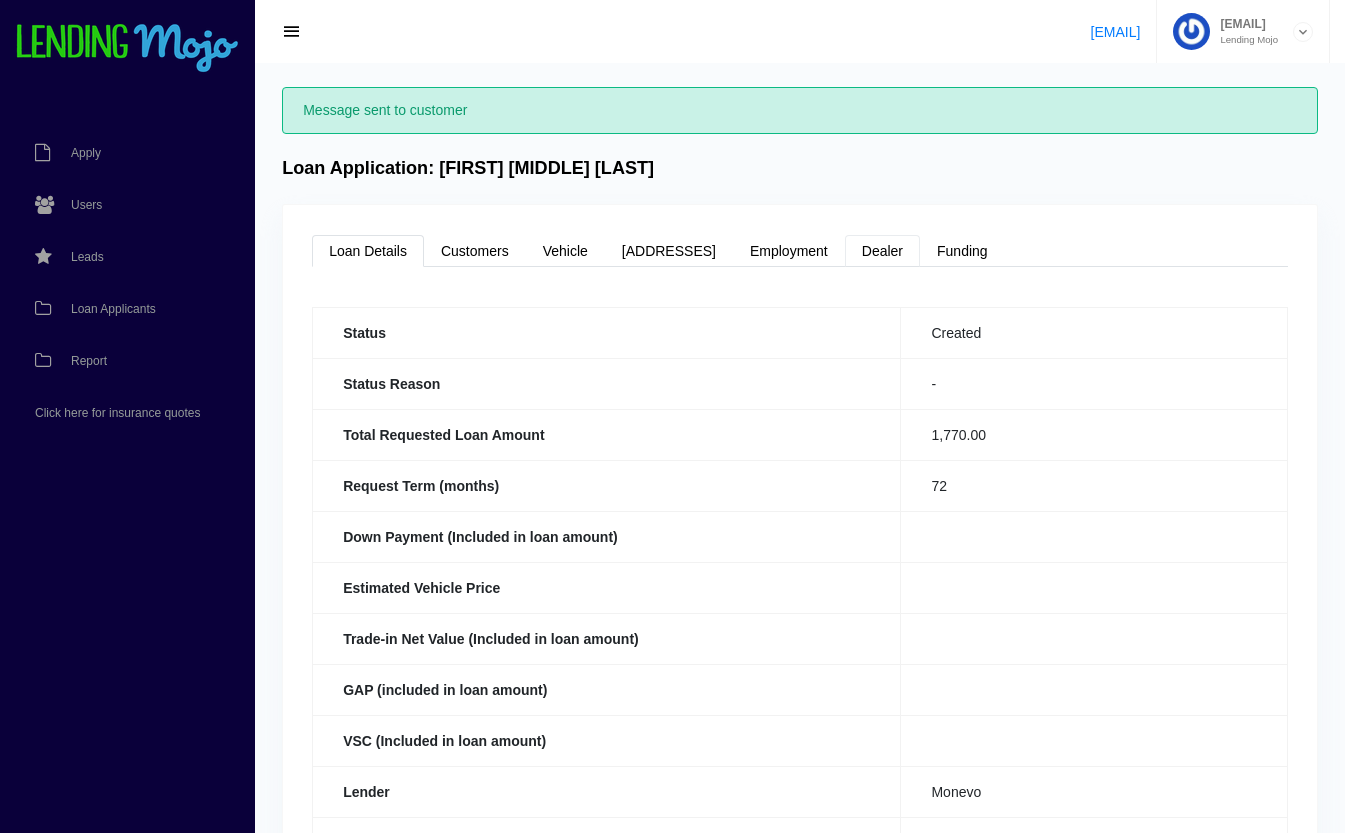 click on "Dealer" at bounding box center (882, 251) 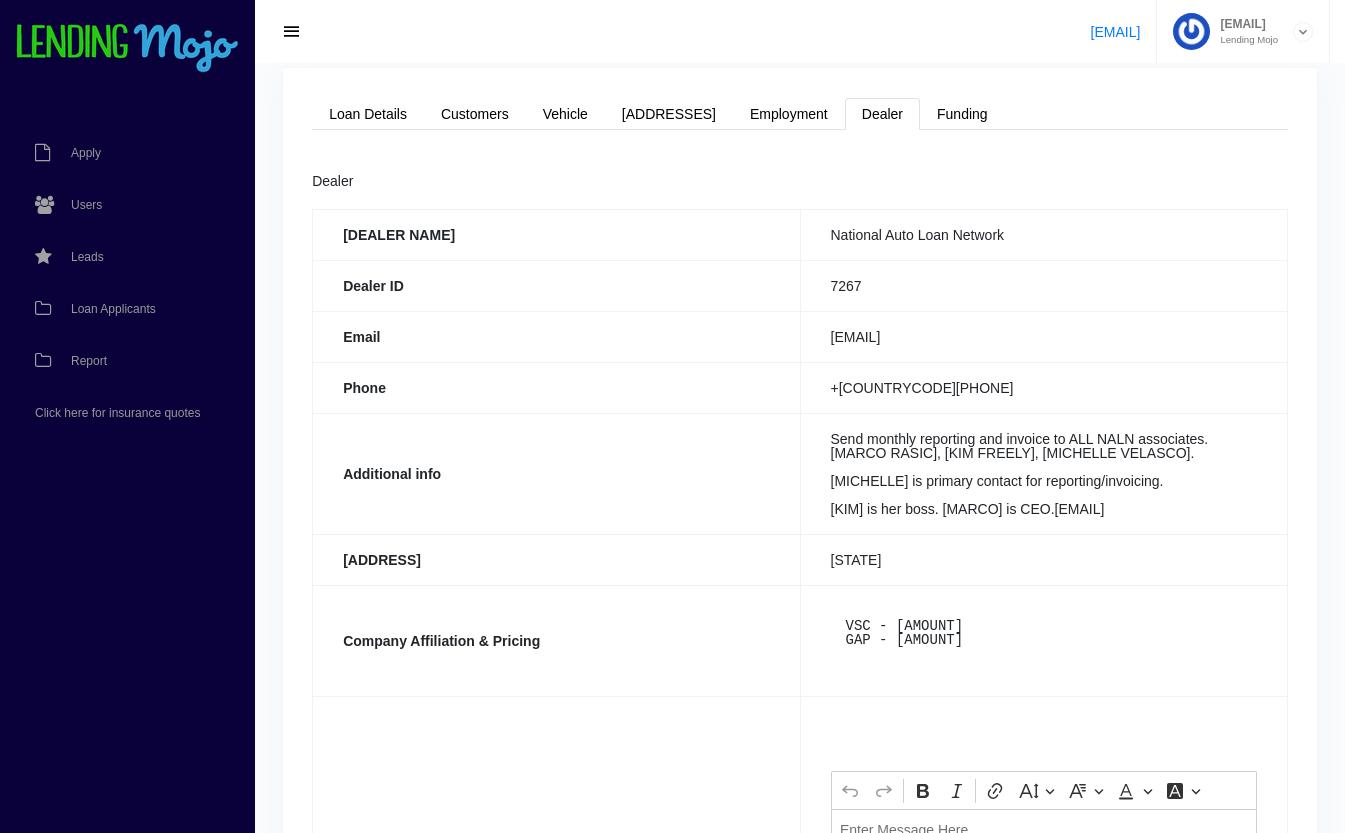 scroll, scrollTop: 457, scrollLeft: 0, axis: vertical 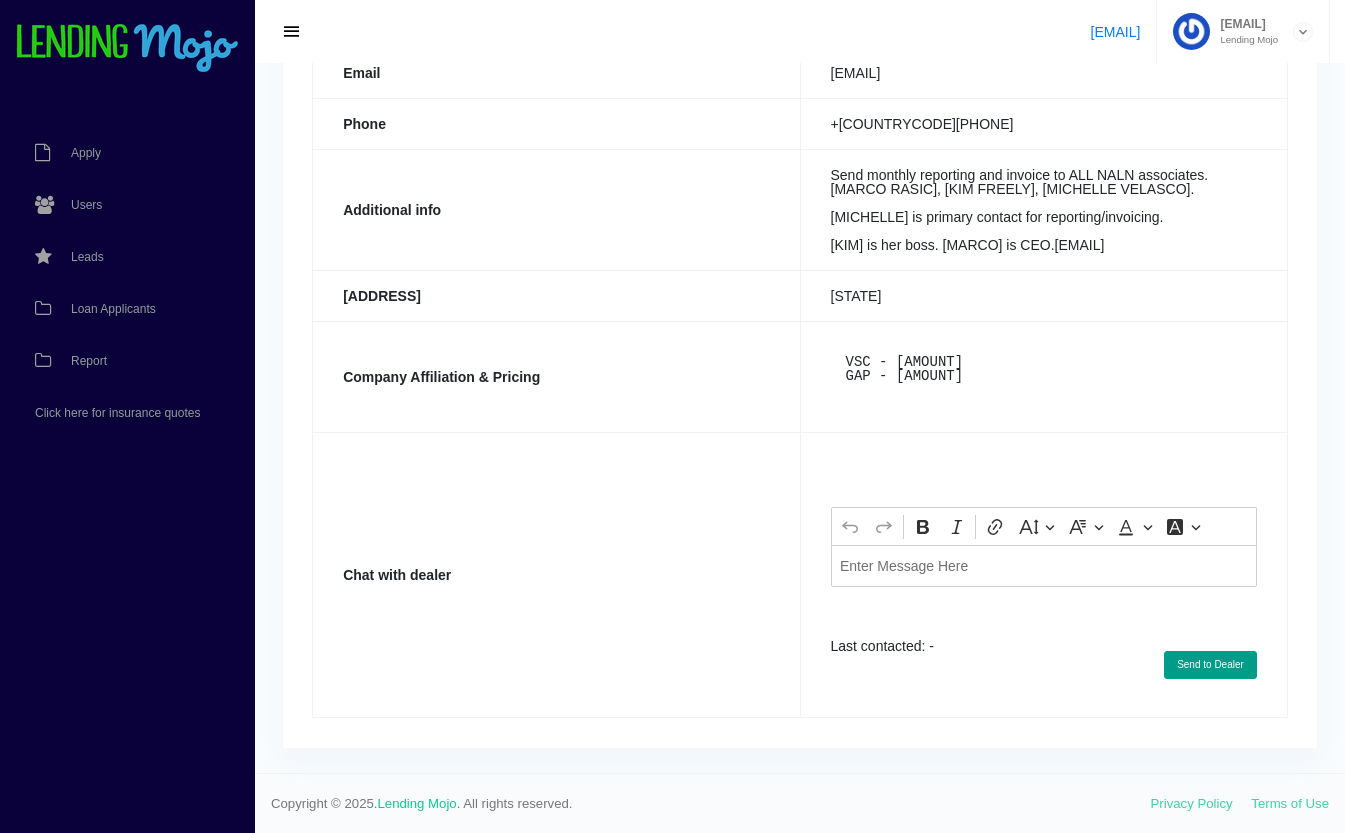 click at bounding box center [1044, 565] 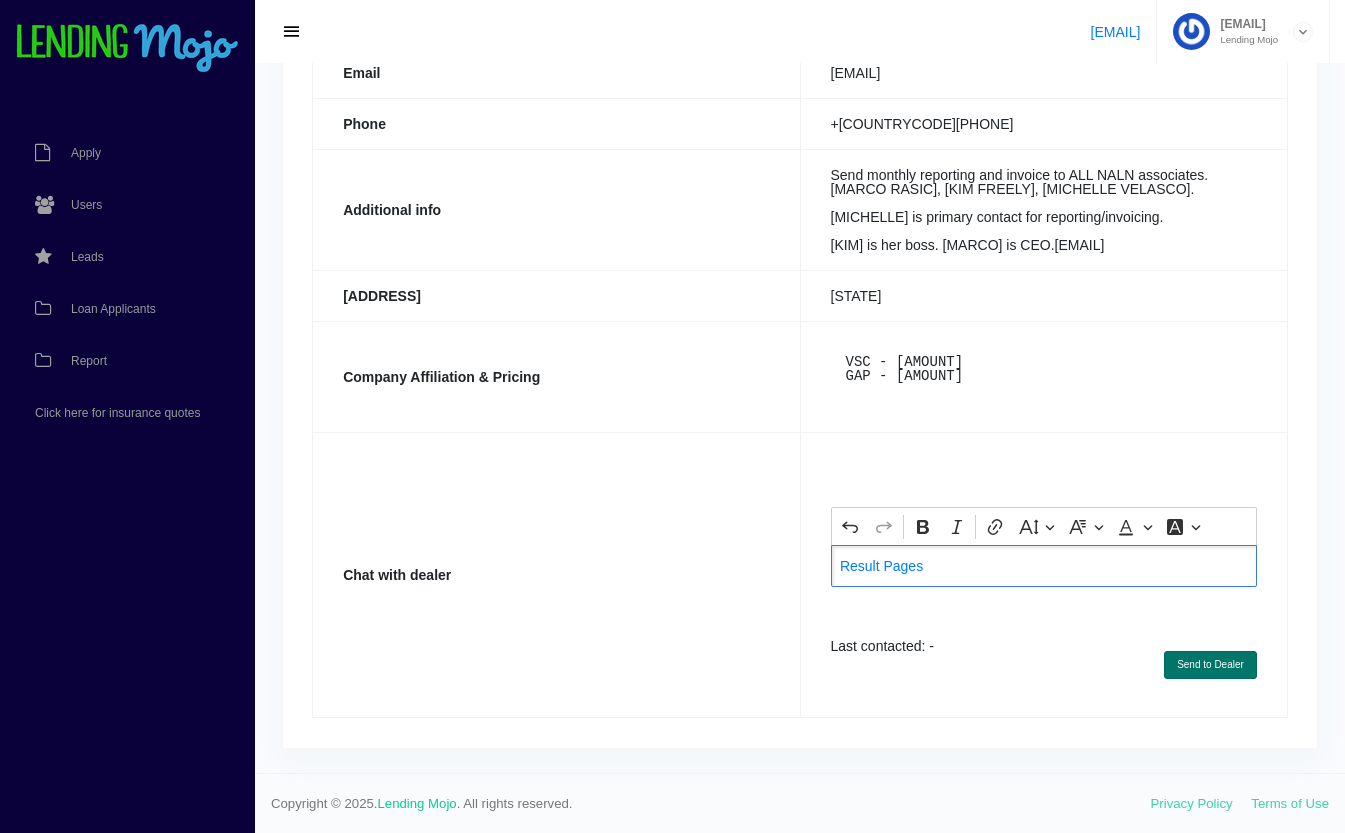 click on "Send to Dealer" at bounding box center [1210, 665] 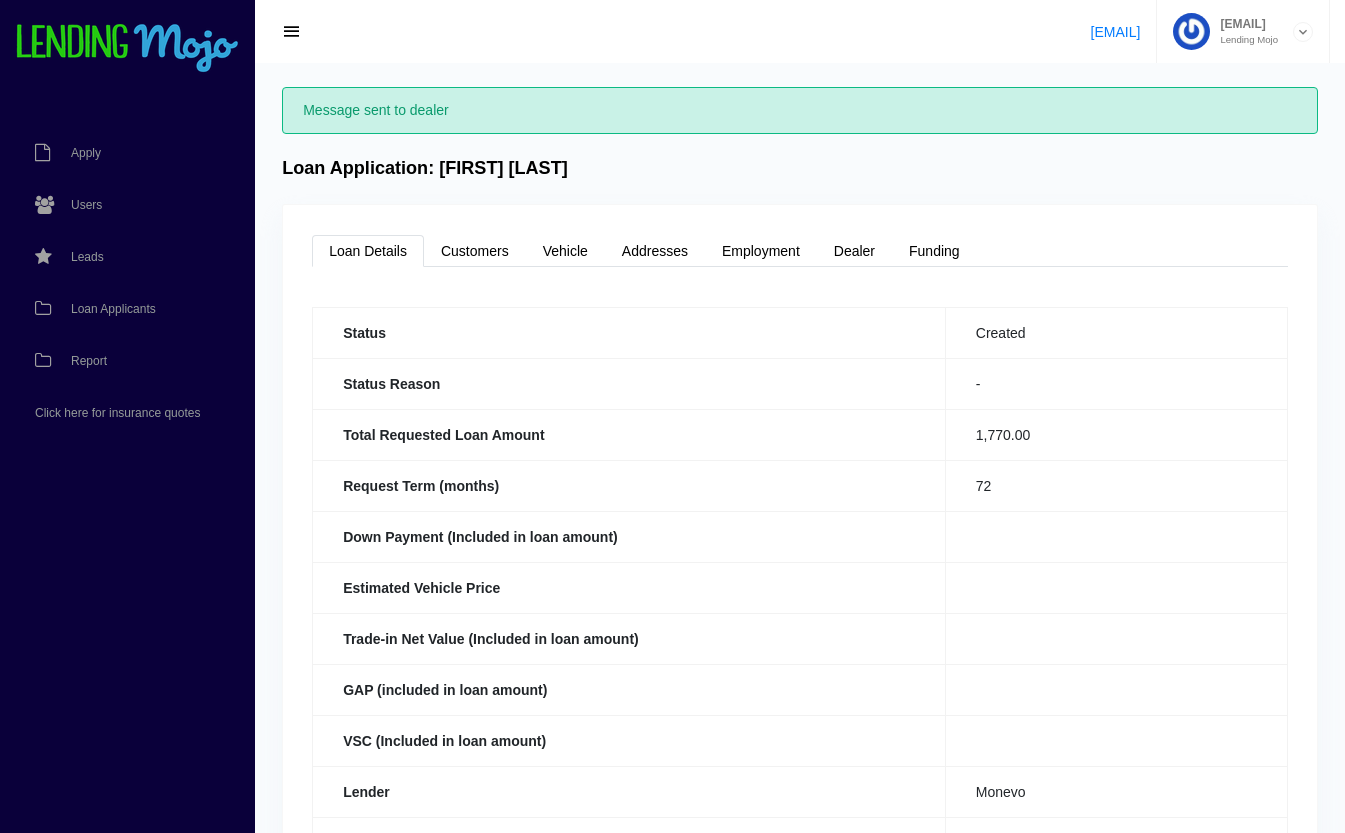 scroll, scrollTop: 0, scrollLeft: 0, axis: both 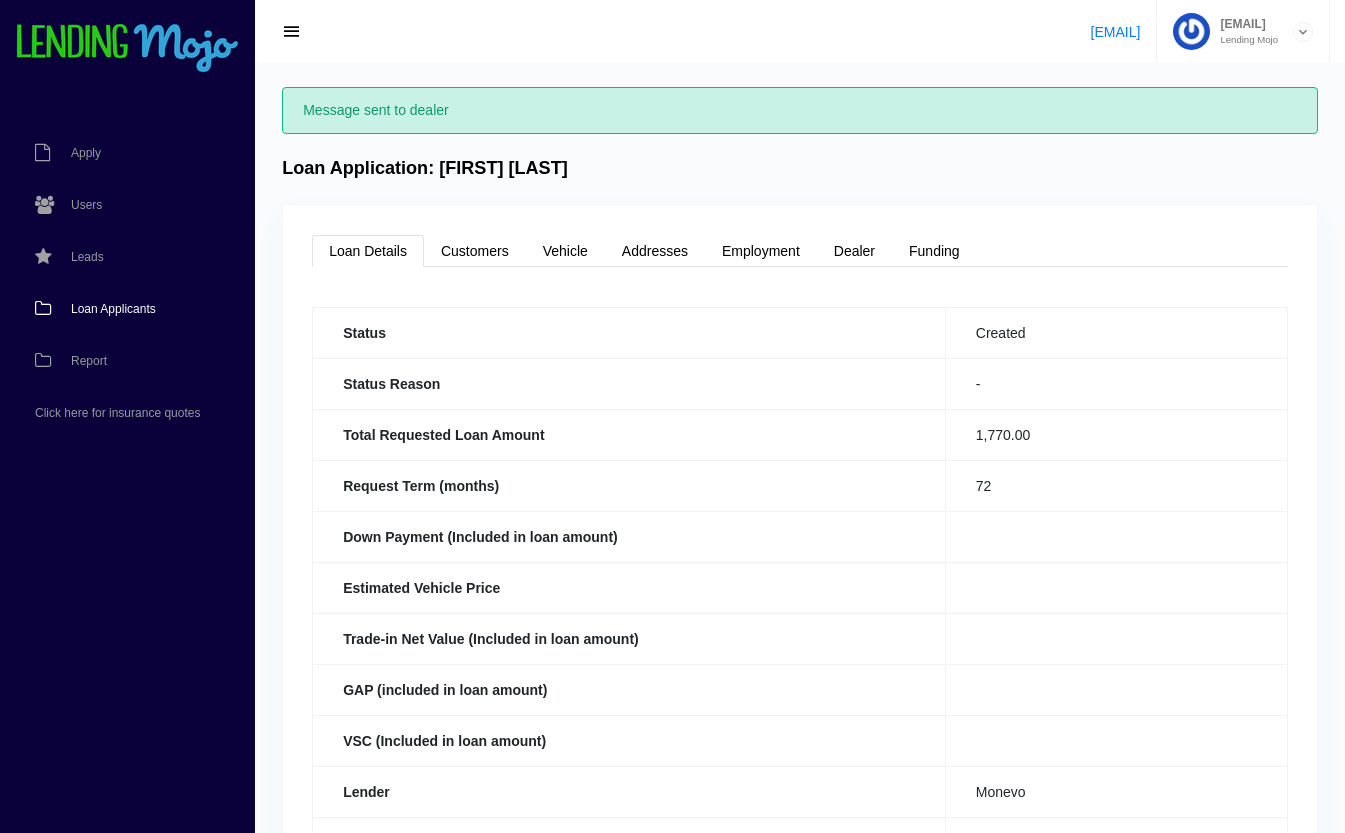 click on "Loan Applicants" at bounding box center (113, 309) 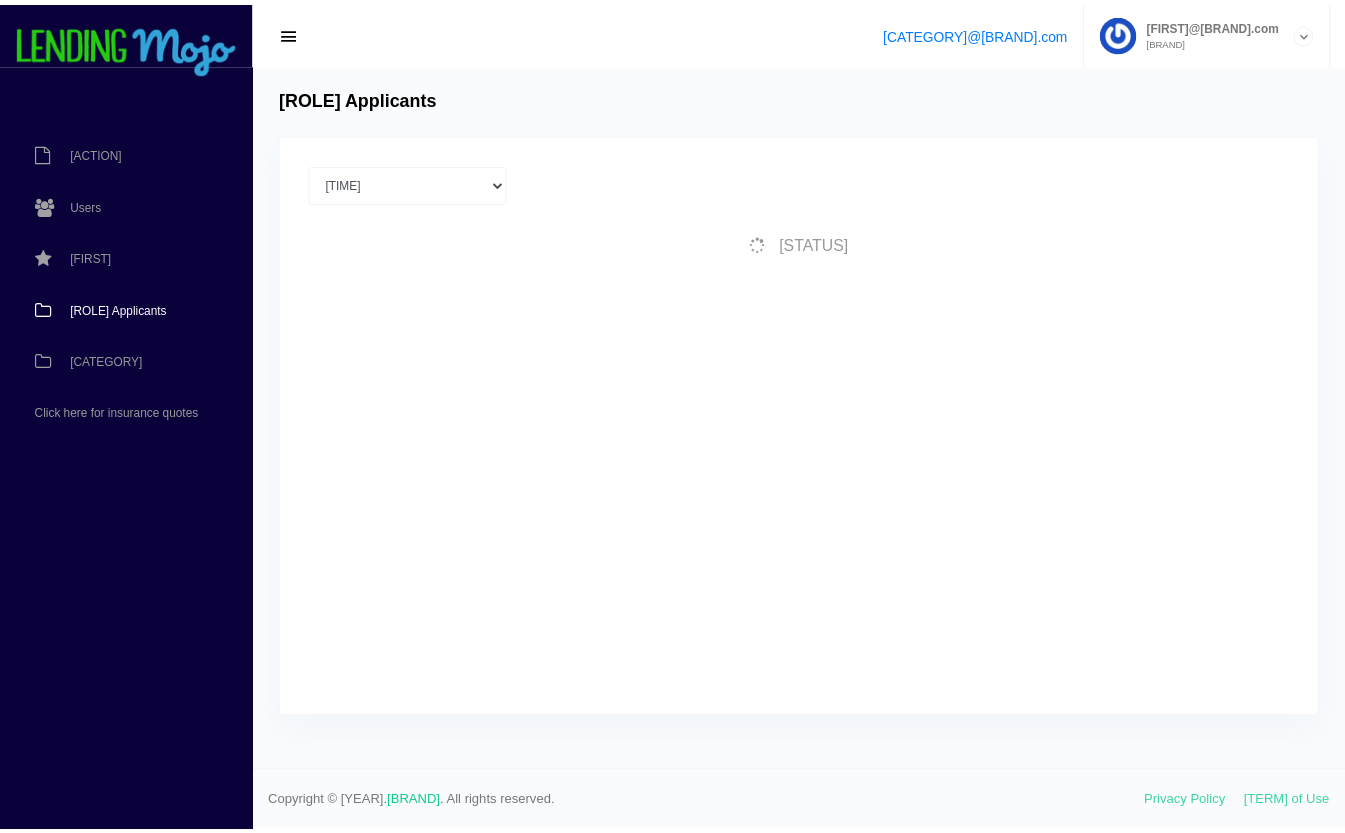 scroll, scrollTop: 0, scrollLeft: 0, axis: both 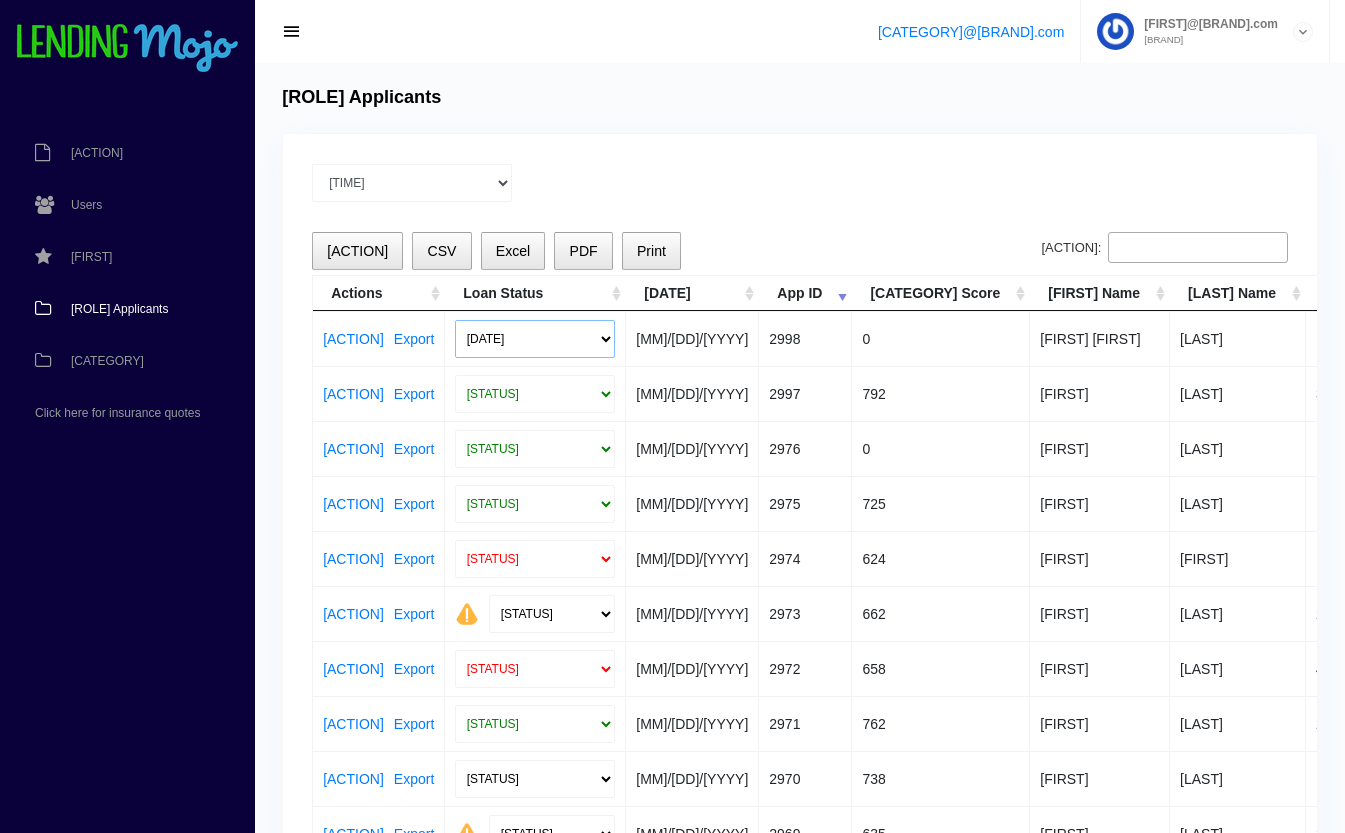 click on "[DATE] [STATUS]" at bounding box center [535, 339] 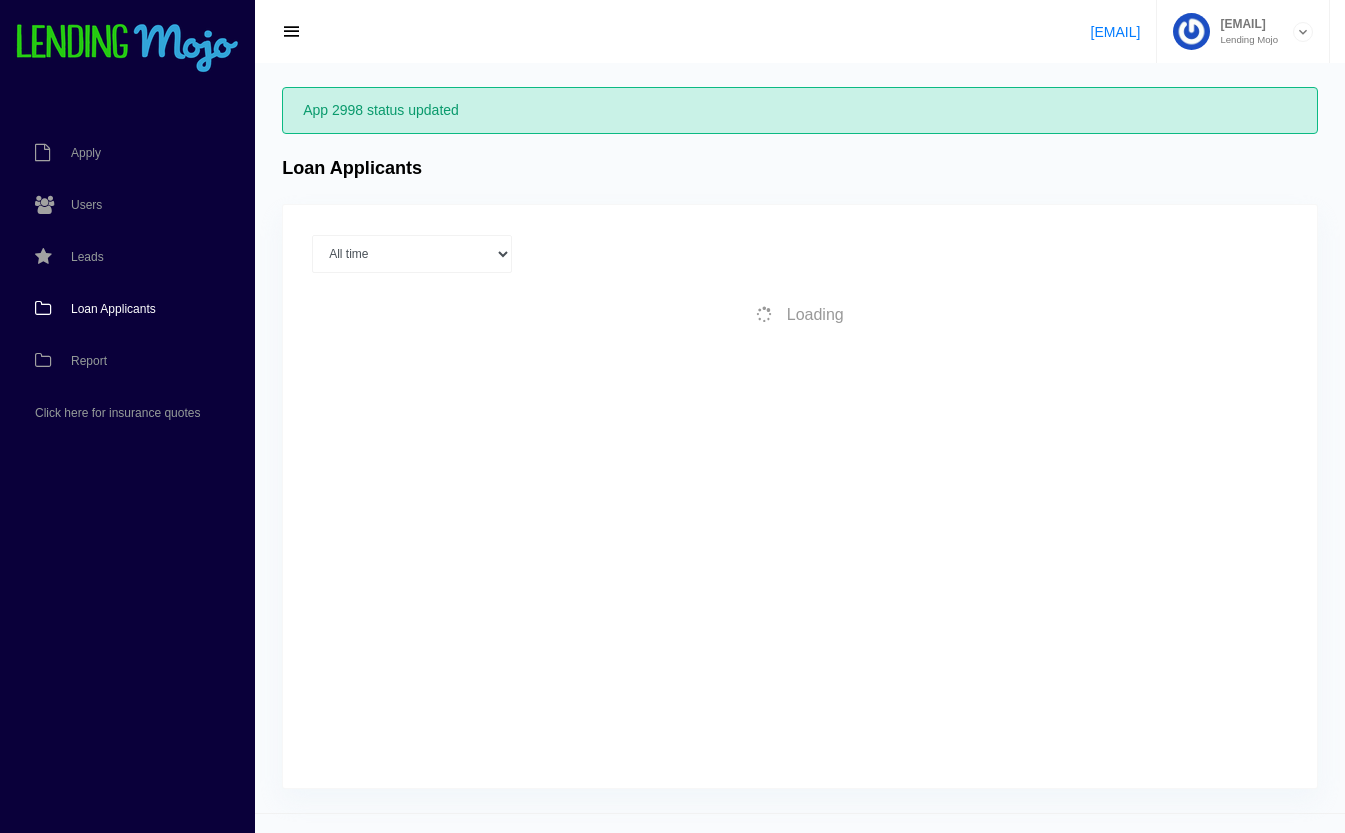 scroll, scrollTop: 0, scrollLeft: 0, axis: both 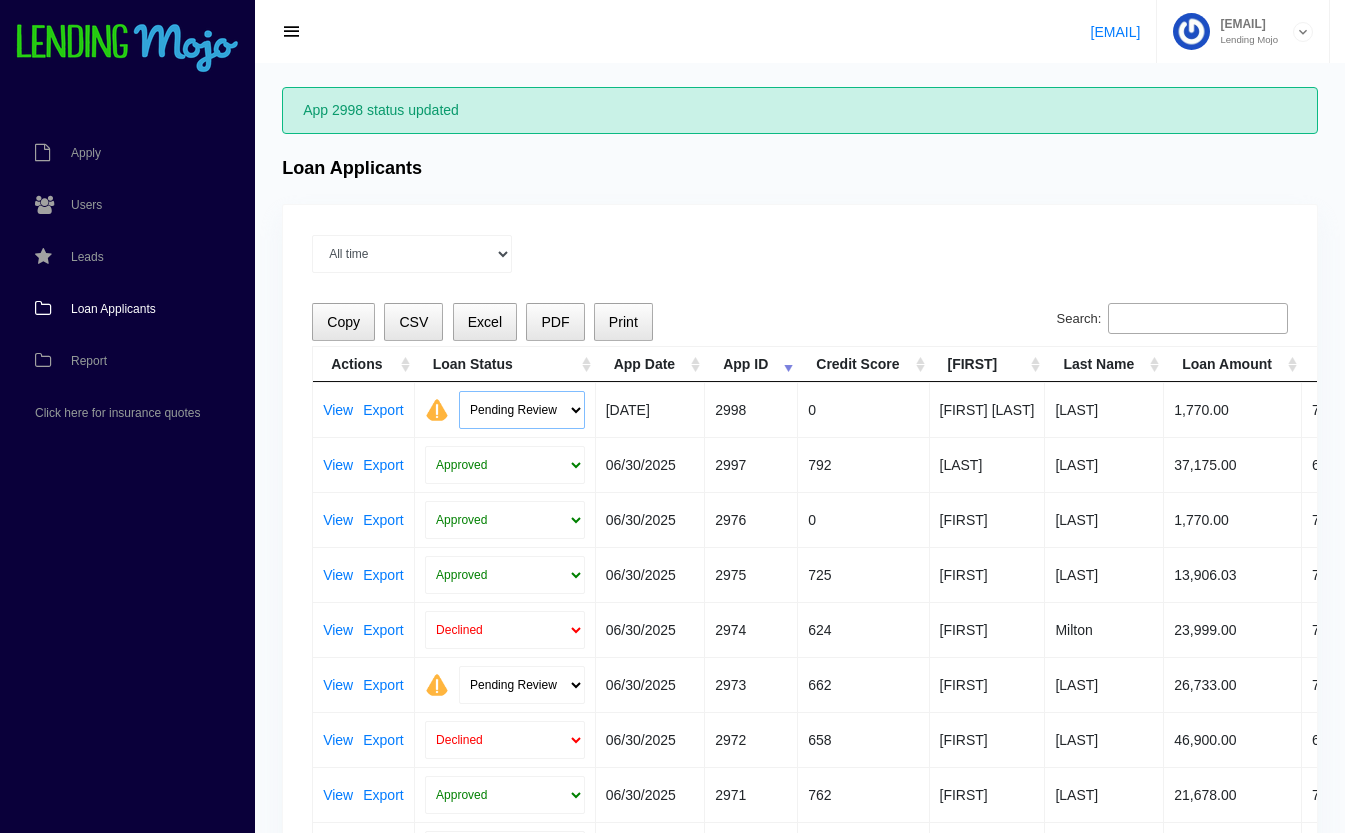 click on "Pending Review Approve Decline Unqualified" at bounding box center (522, 410) 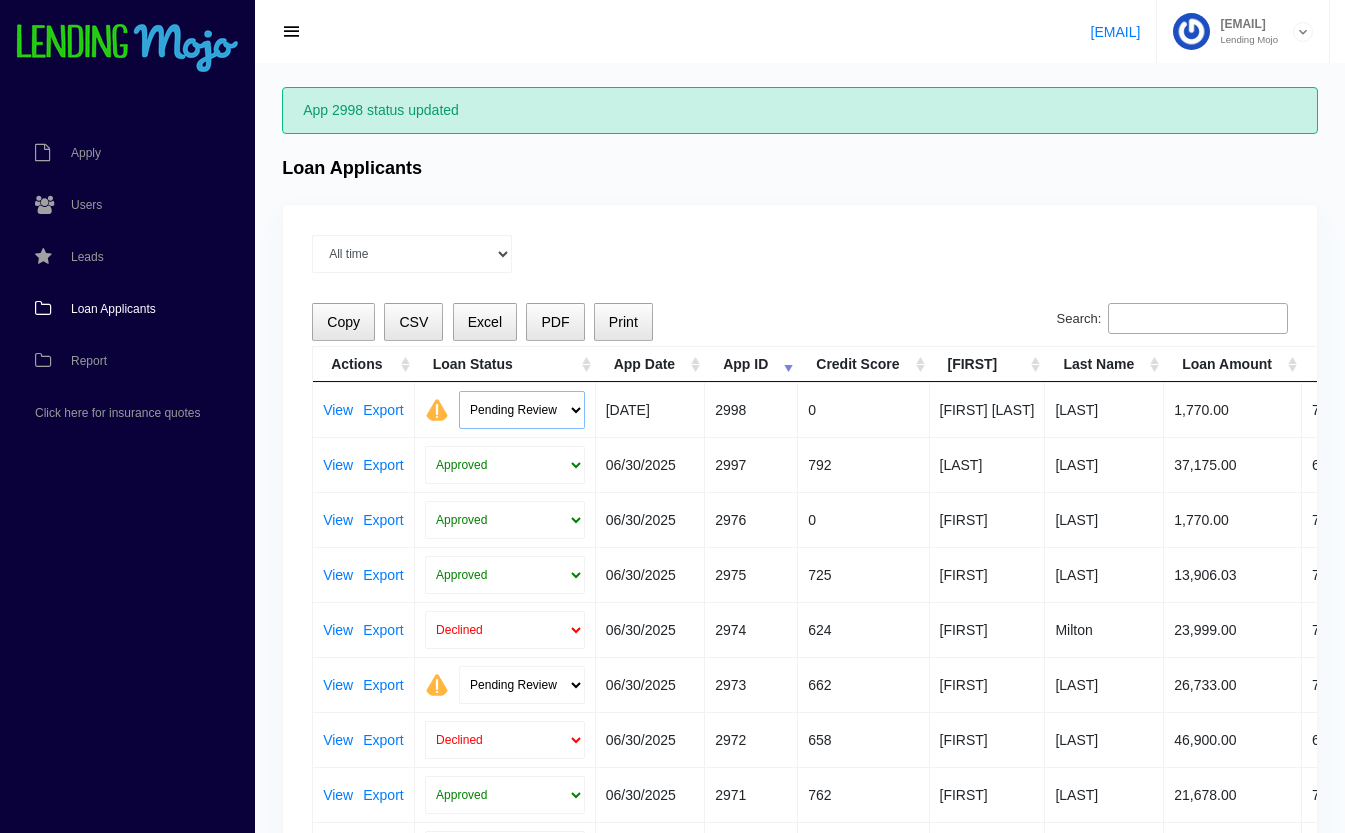 select on "approved" 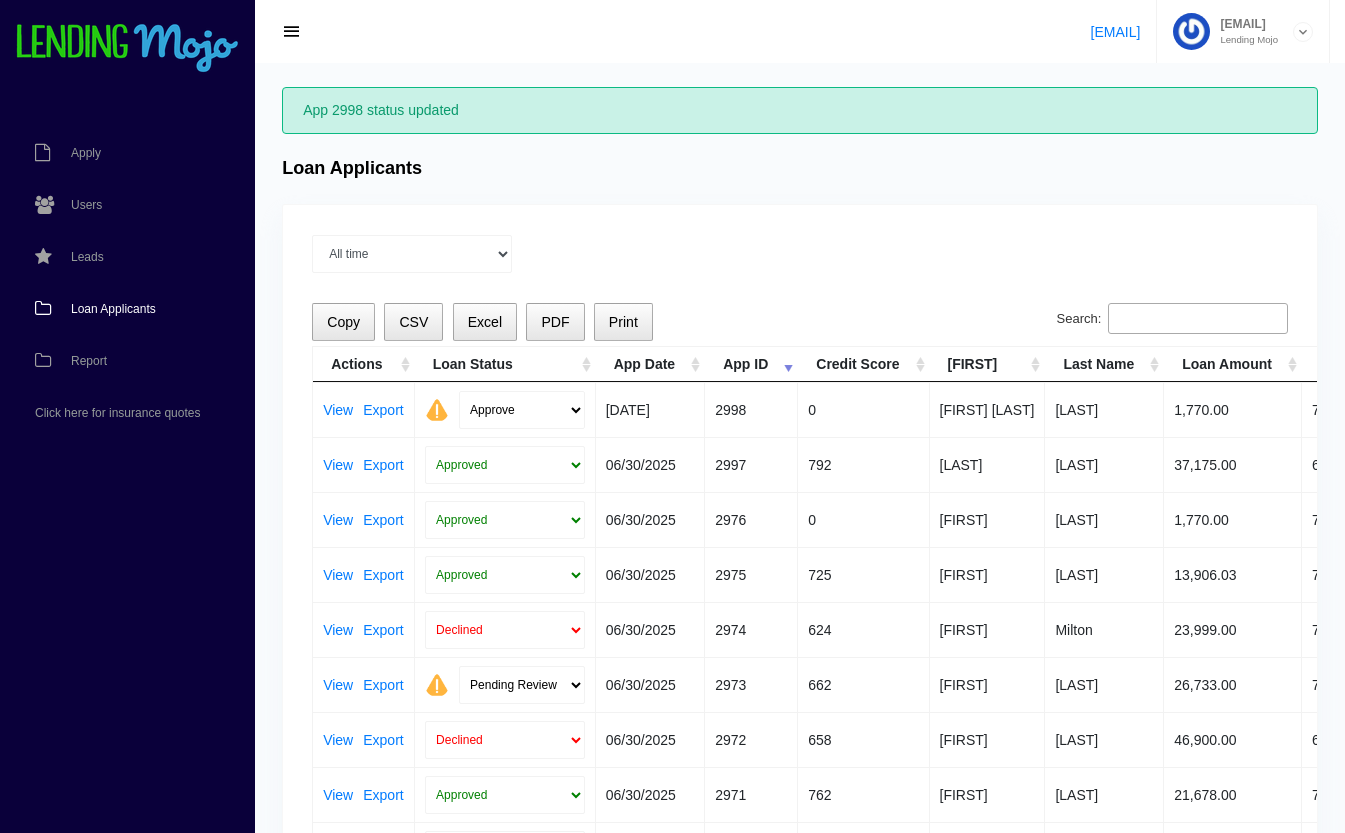 click on "Pending Review Approve Decline Unqualified" at bounding box center [522, 410] 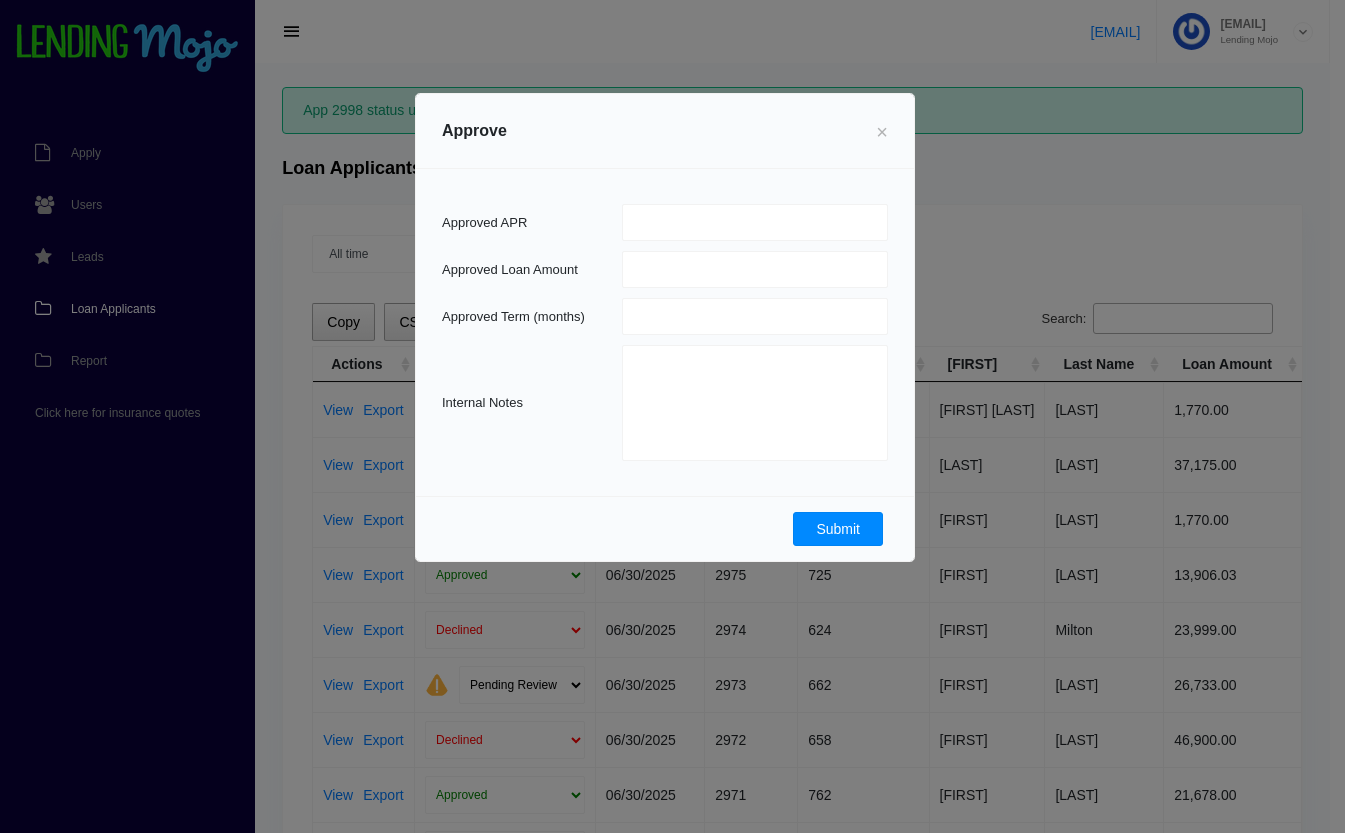 click on "Submit" at bounding box center [838, 529] 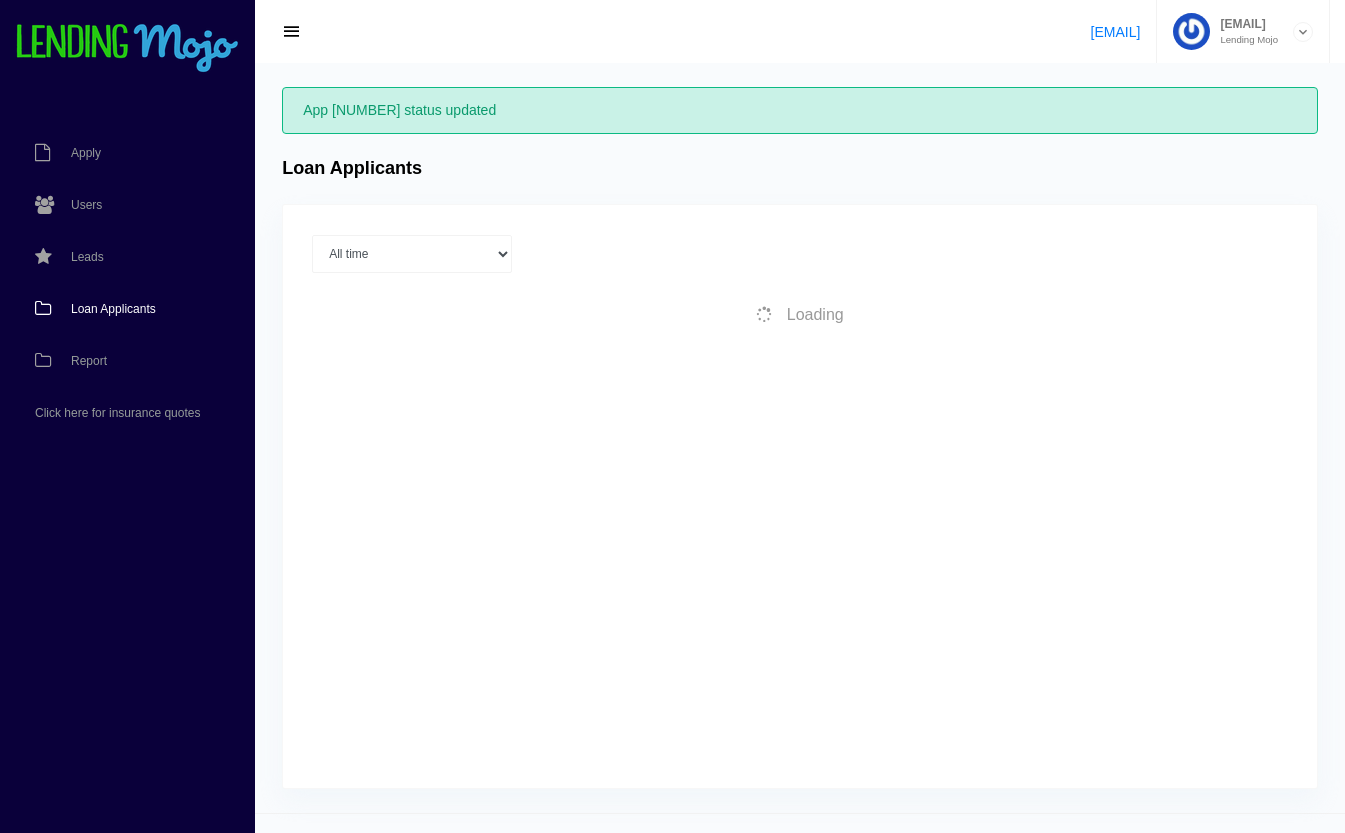 scroll, scrollTop: 0, scrollLeft: 0, axis: both 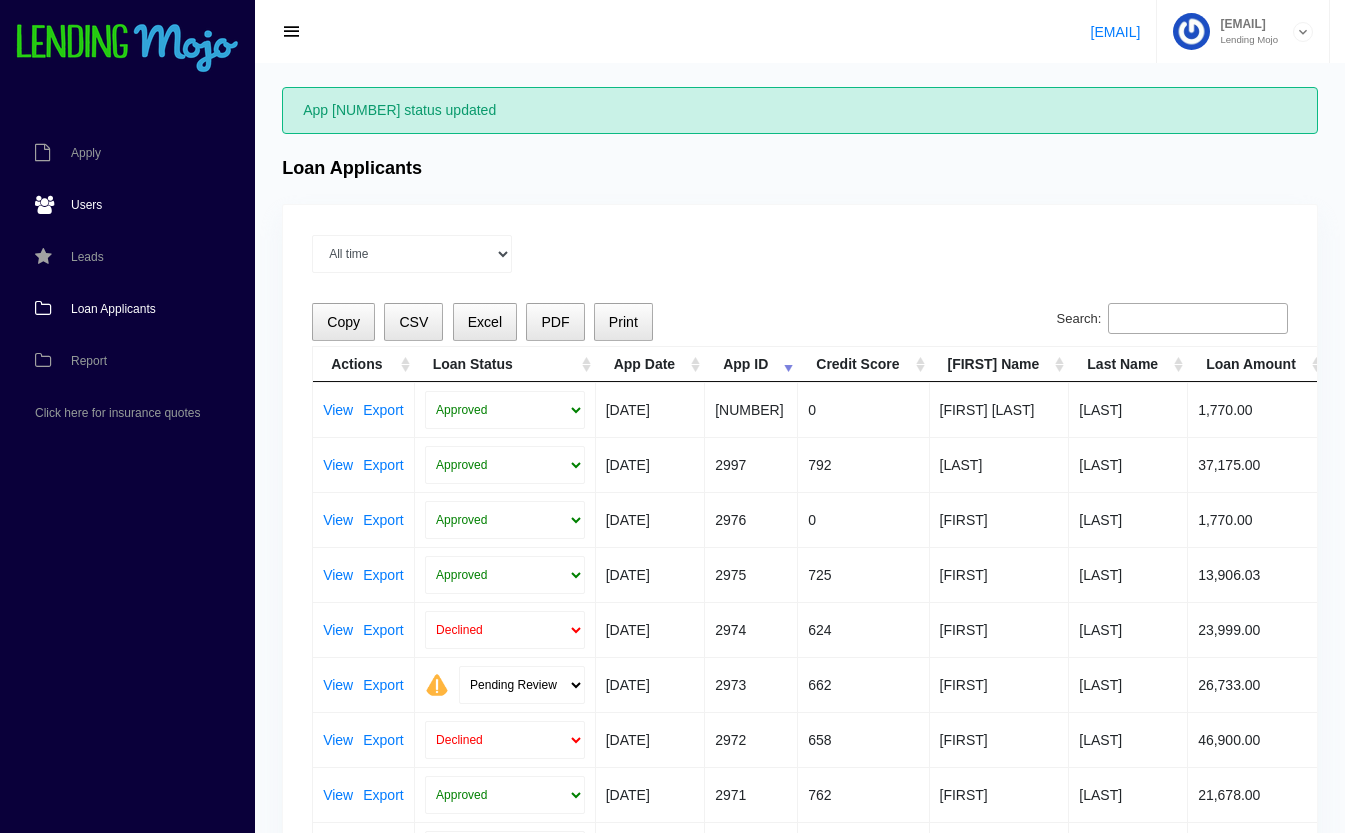 click on "Users" at bounding box center [86, 205] 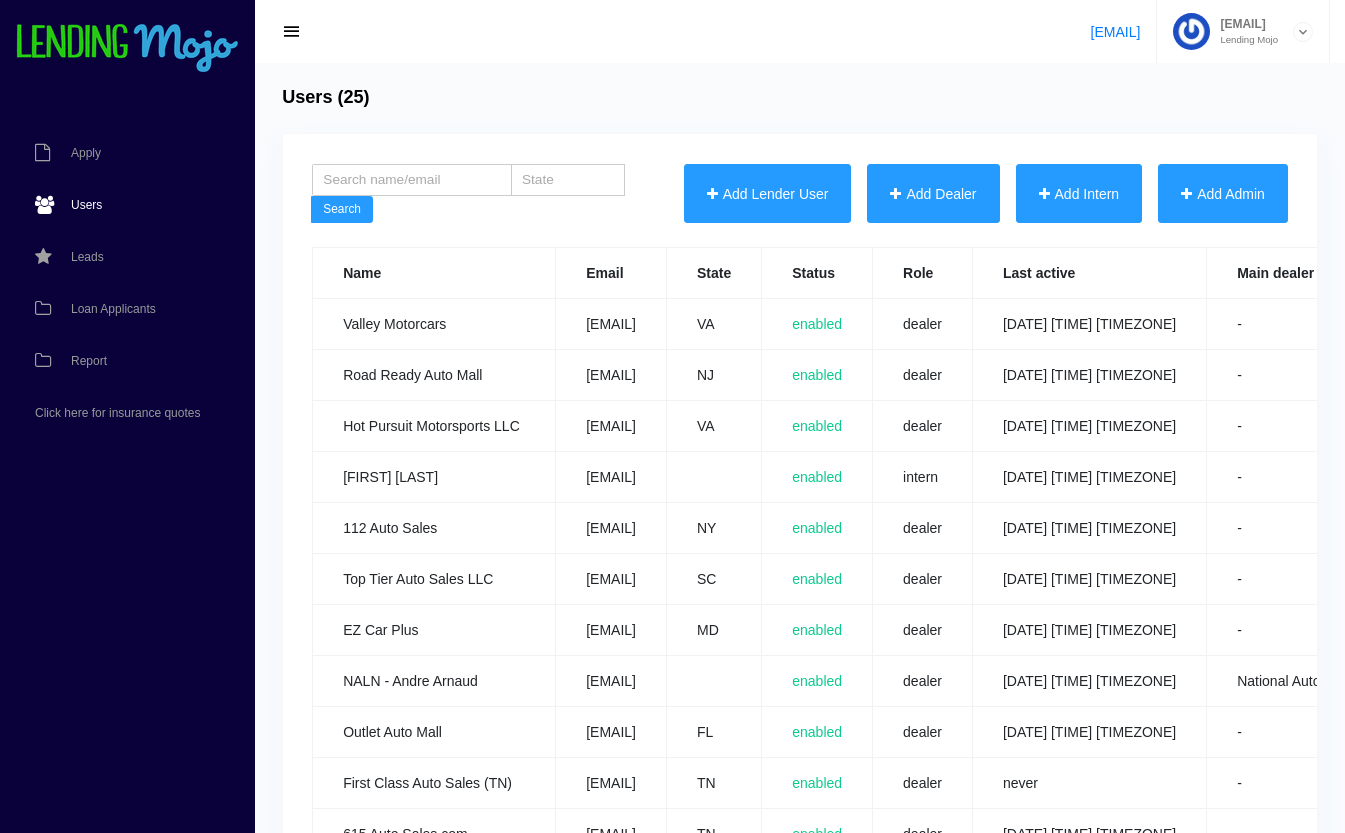 scroll, scrollTop: 0, scrollLeft: 0, axis: both 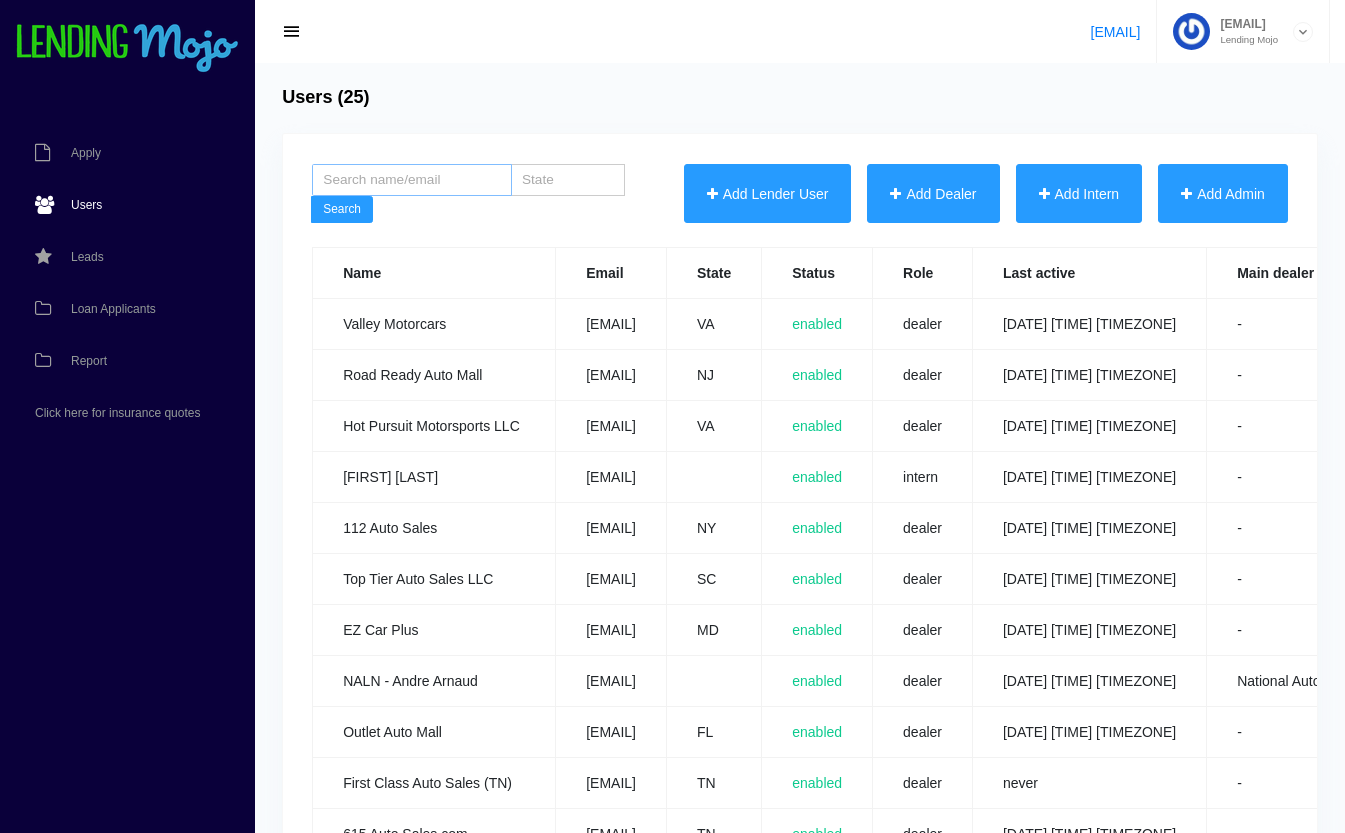 click at bounding box center [412, 180] 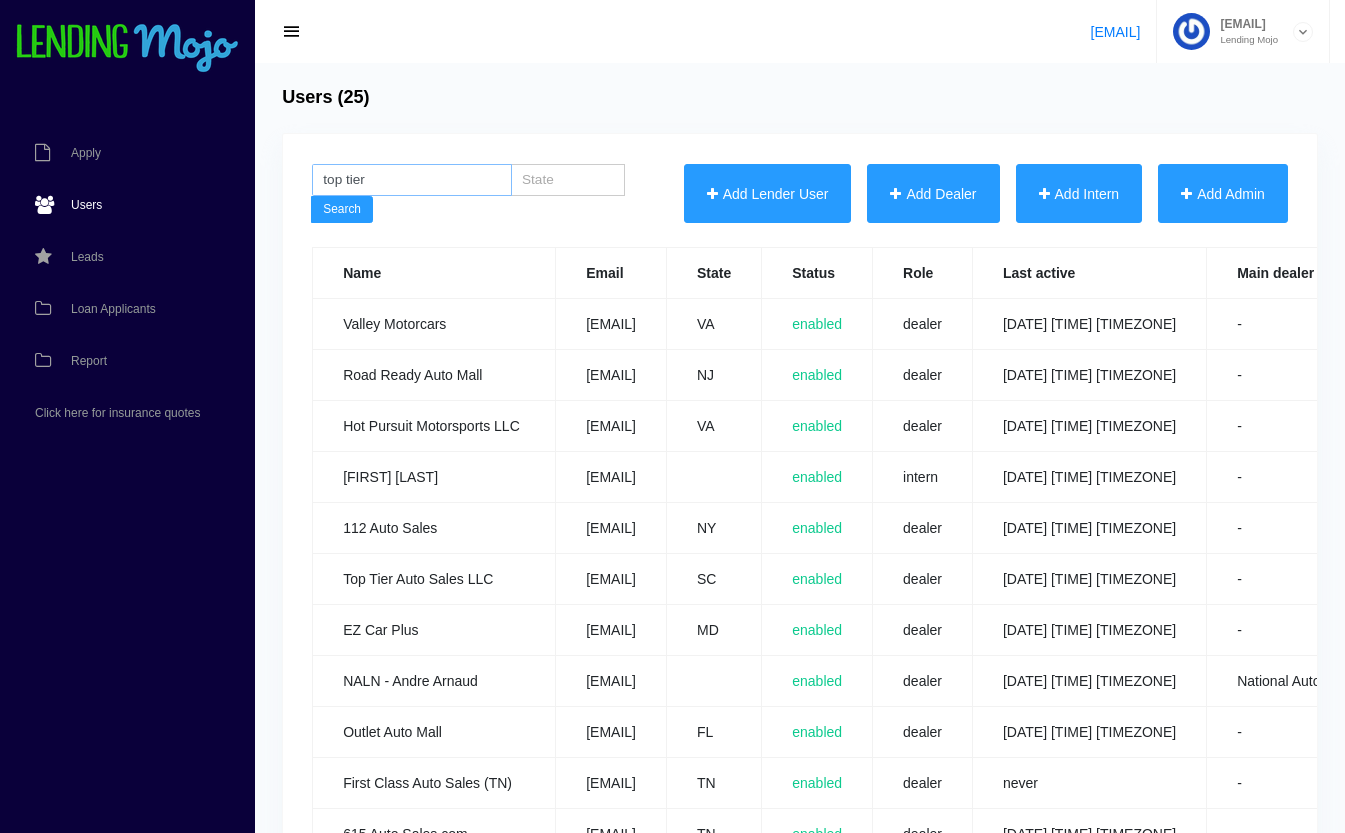type on "top tier" 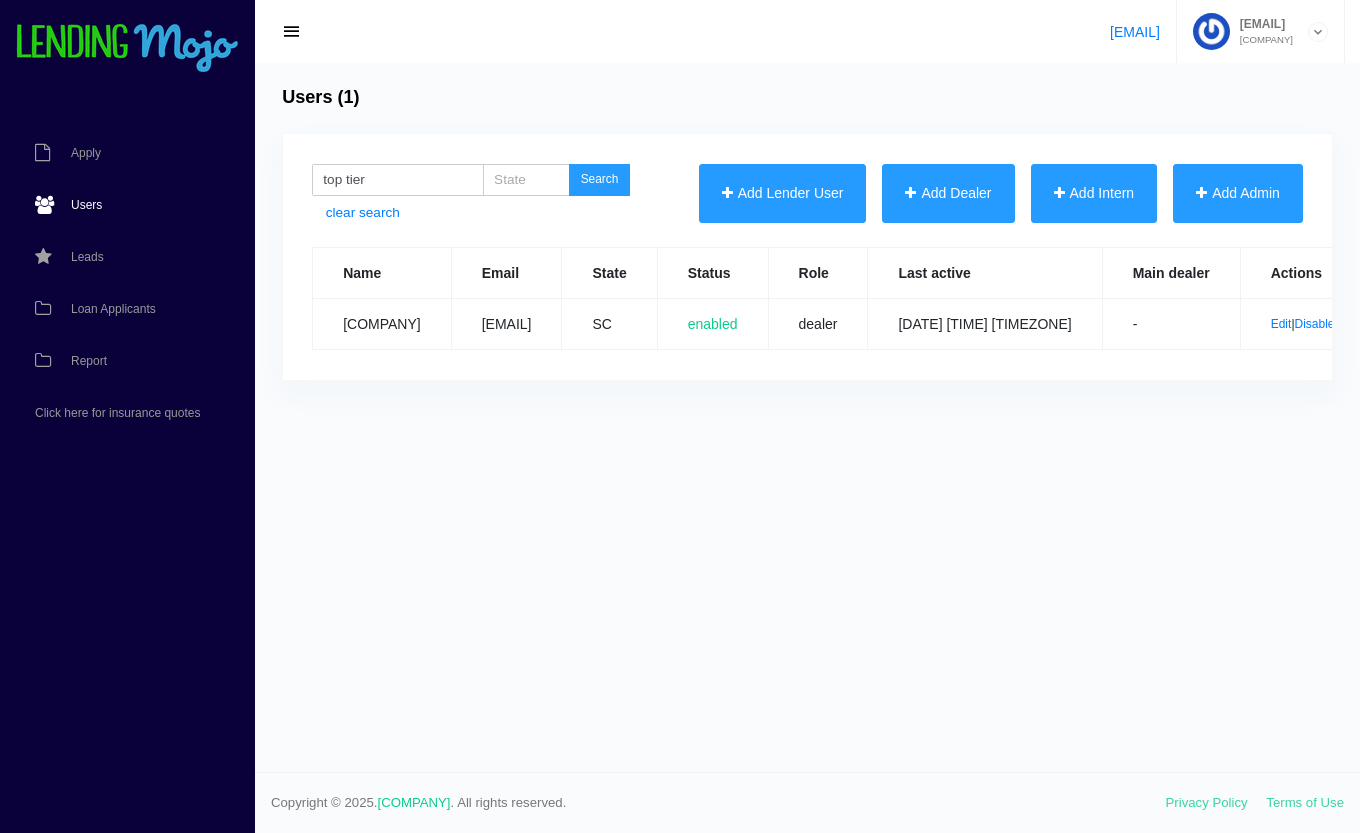 scroll, scrollTop: 0, scrollLeft: 0, axis: both 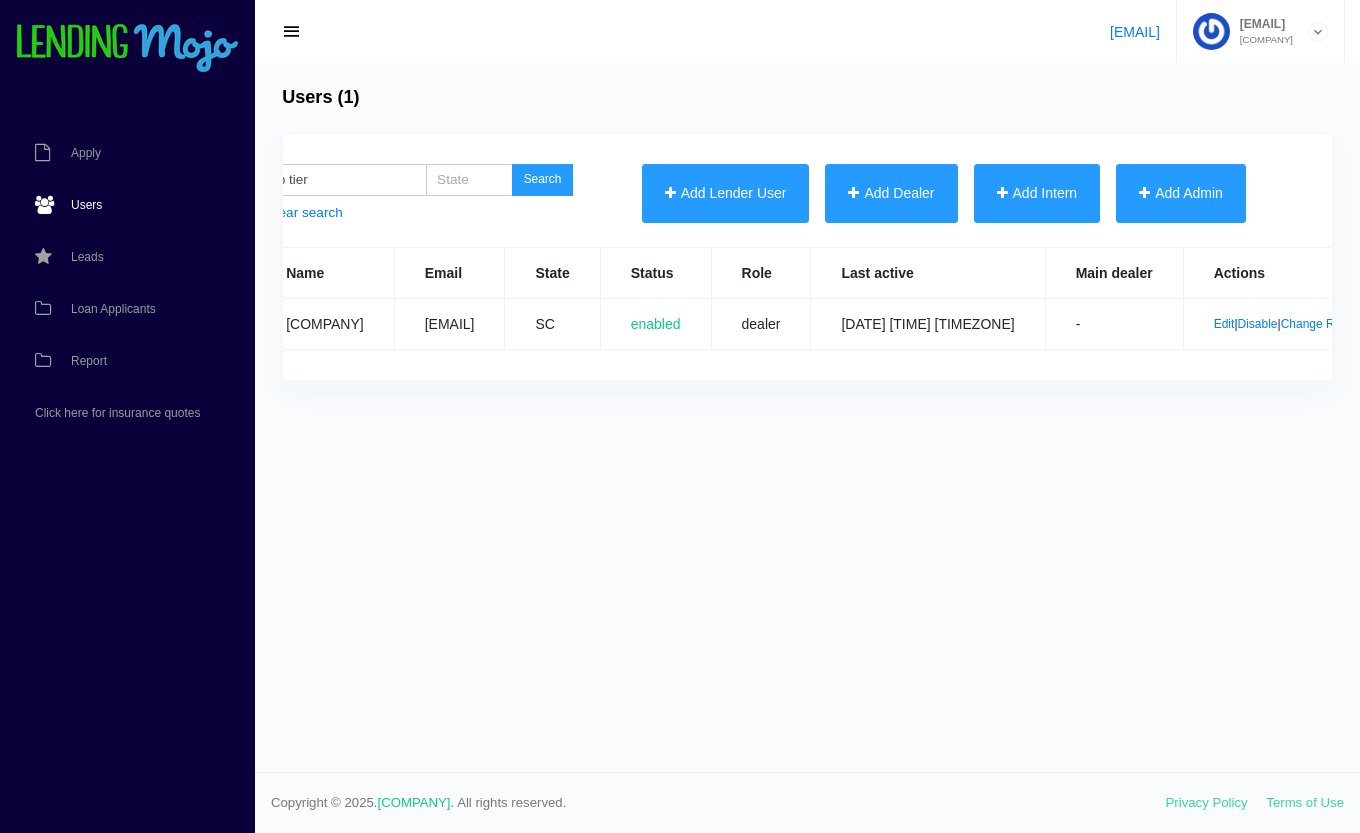 drag, startPoint x: 666, startPoint y: 327, endPoint x: 494, endPoint y: 338, distance: 172.35138 